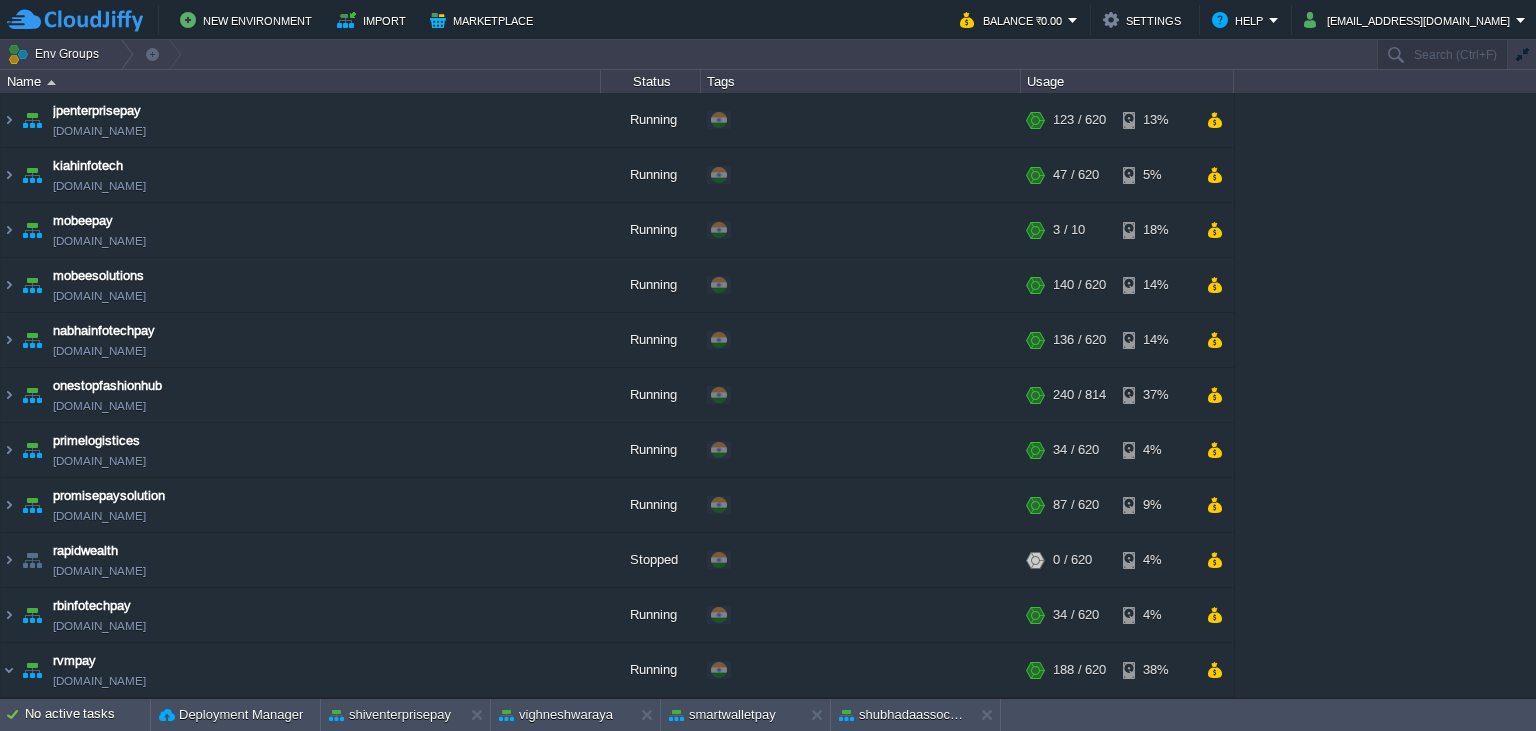 scroll, scrollTop: 0, scrollLeft: 0, axis: both 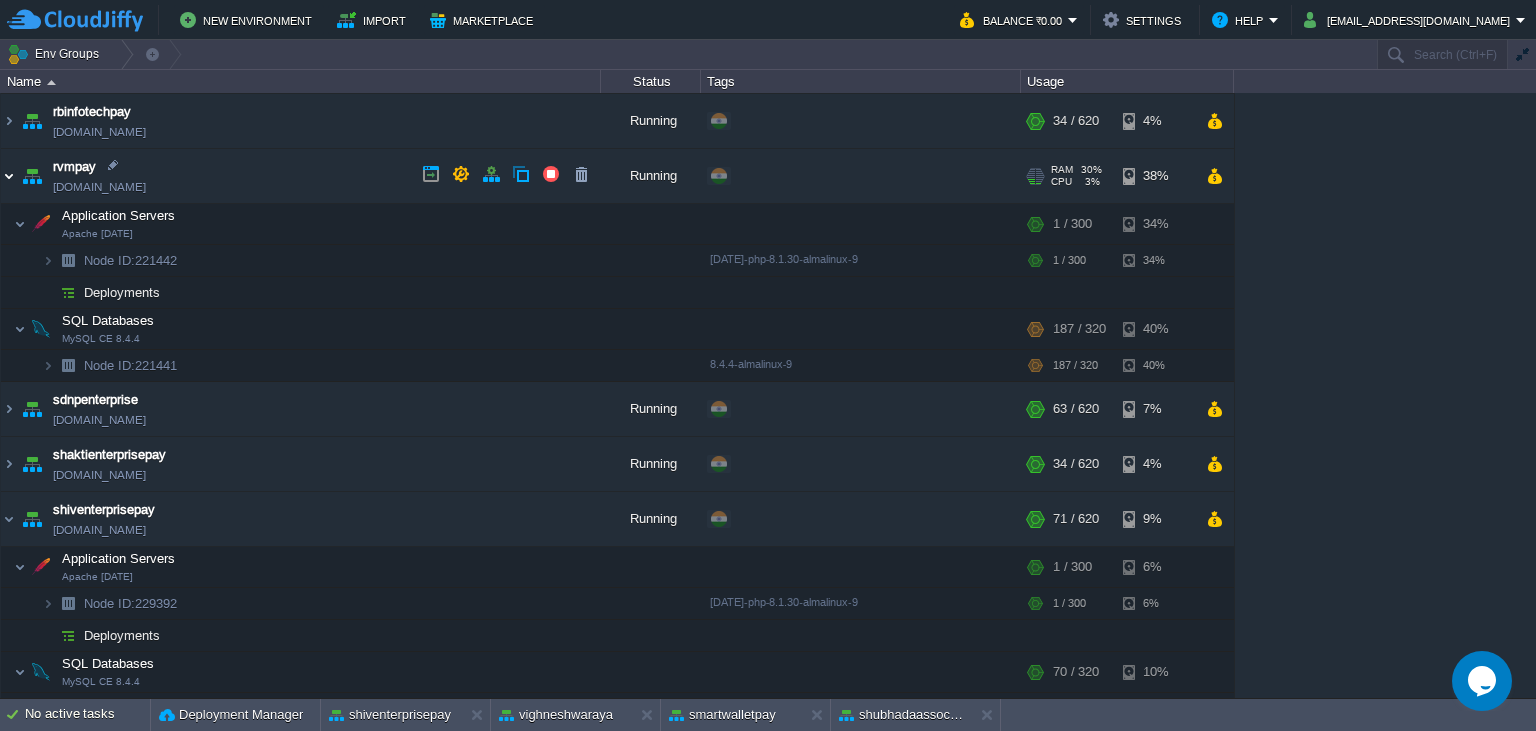 click at bounding box center (9, 176) 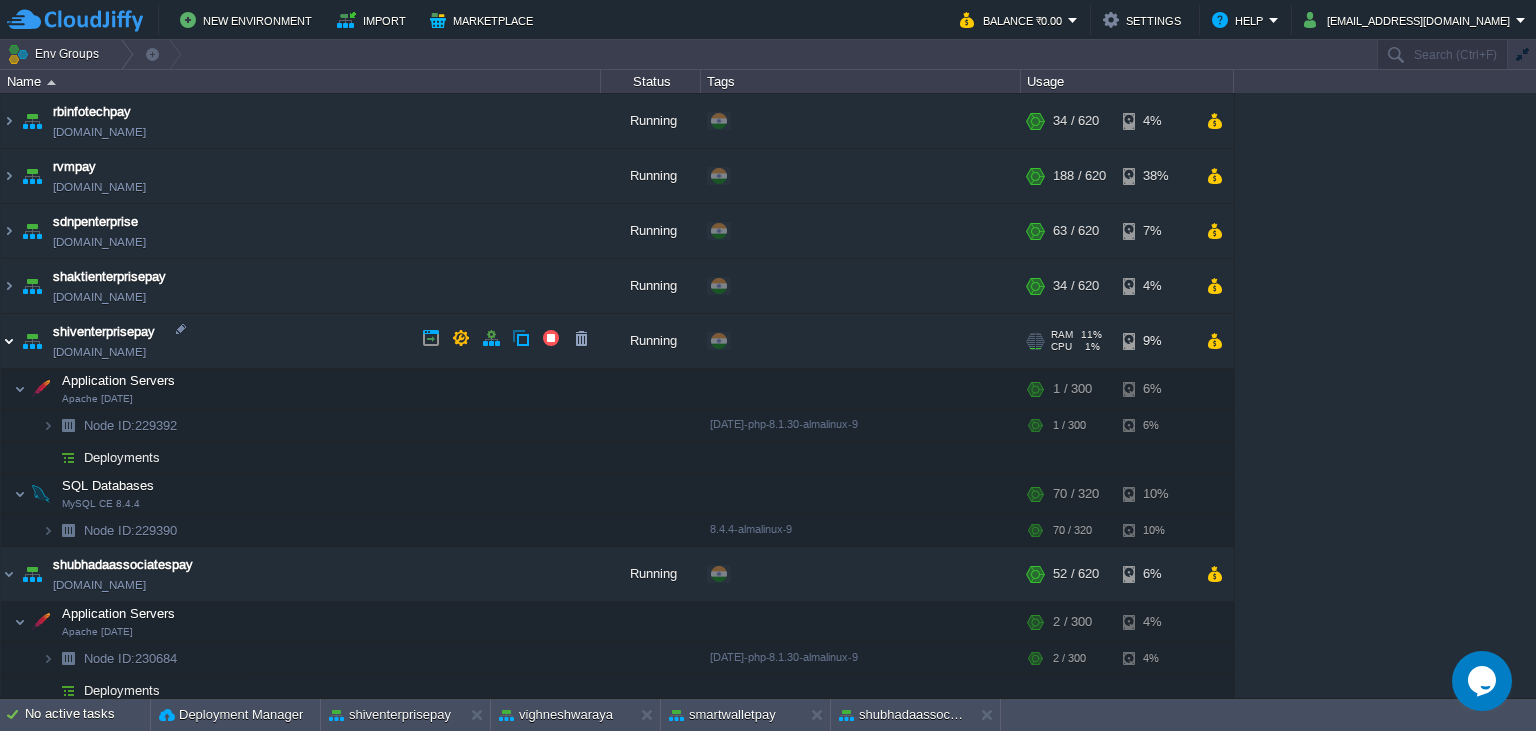 click at bounding box center [9, 341] 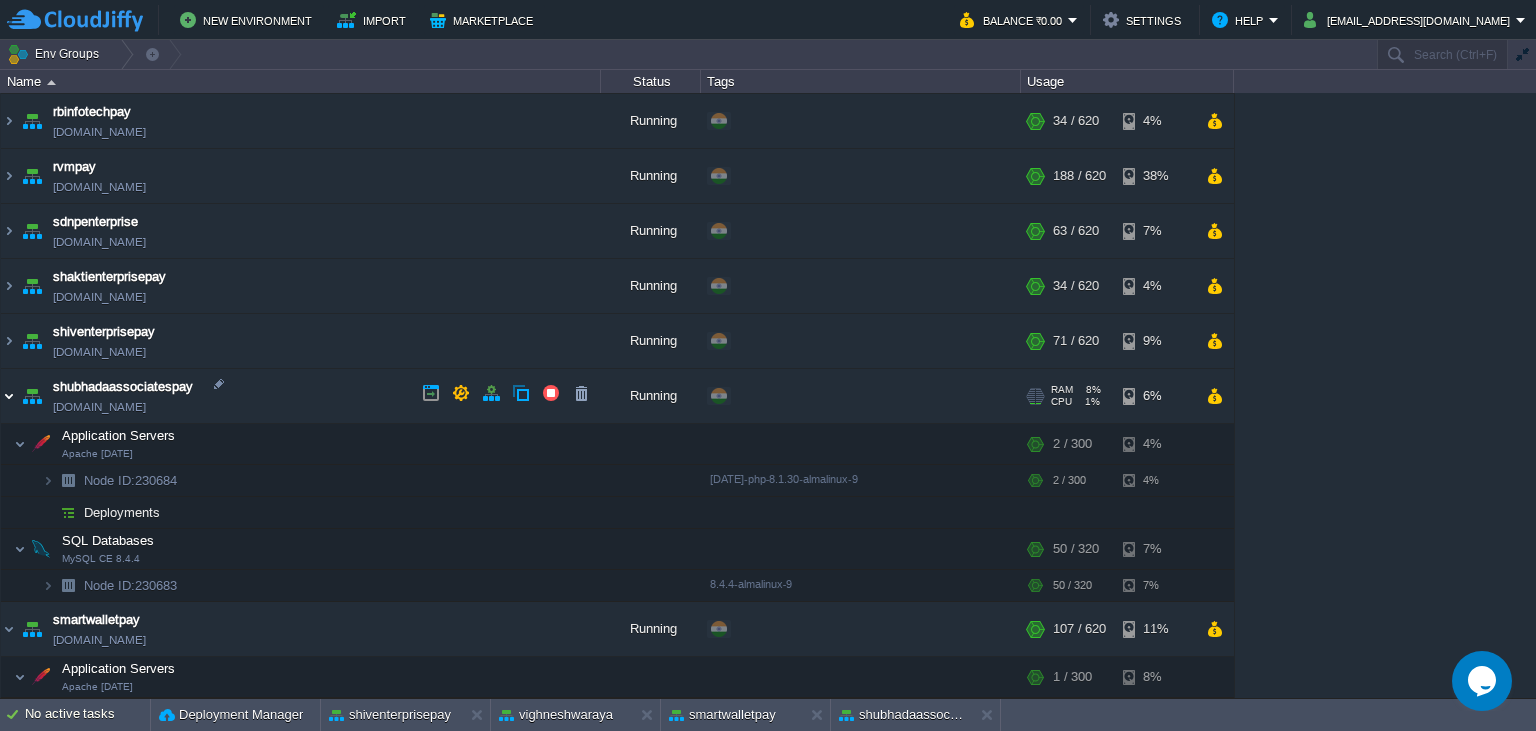click at bounding box center [9, 396] 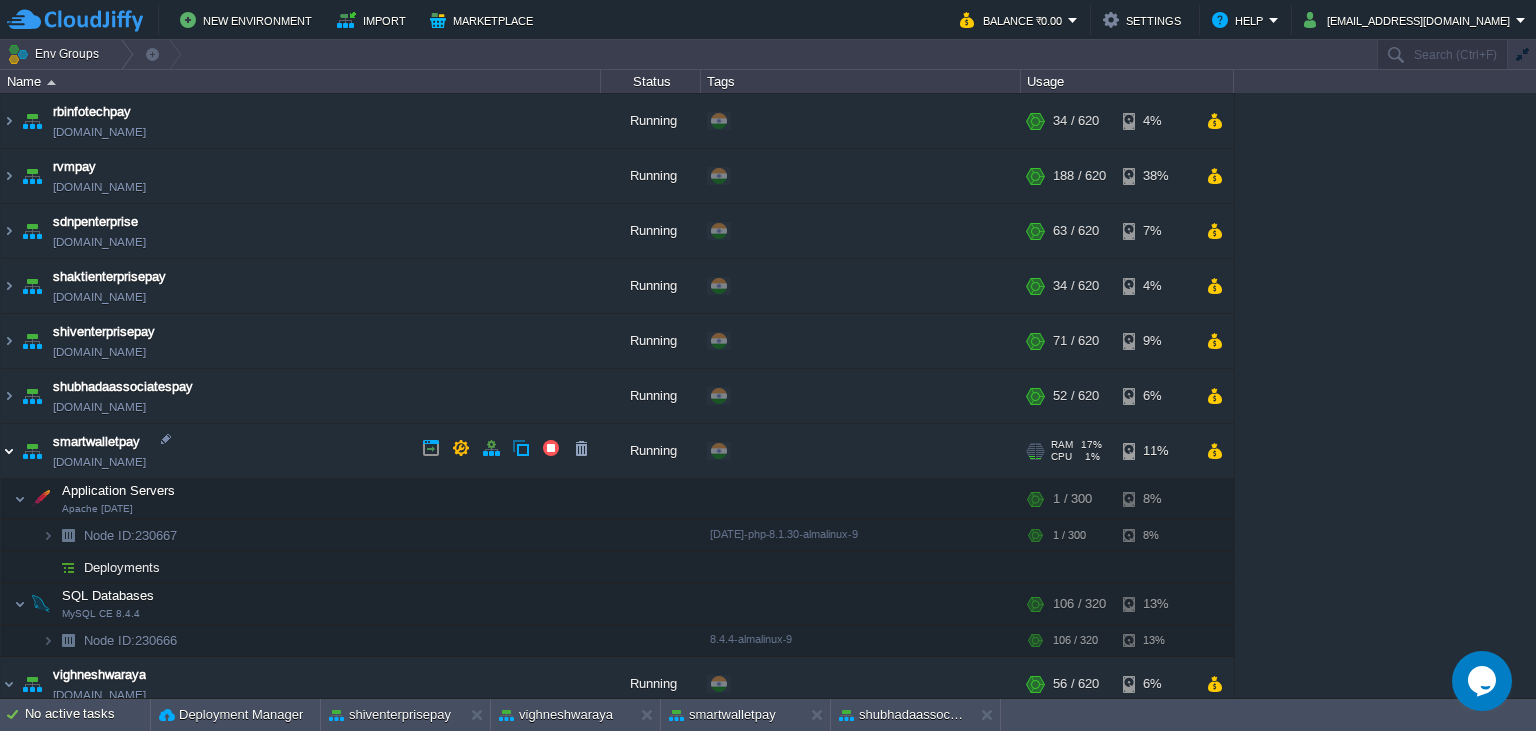 click at bounding box center [9, 451] 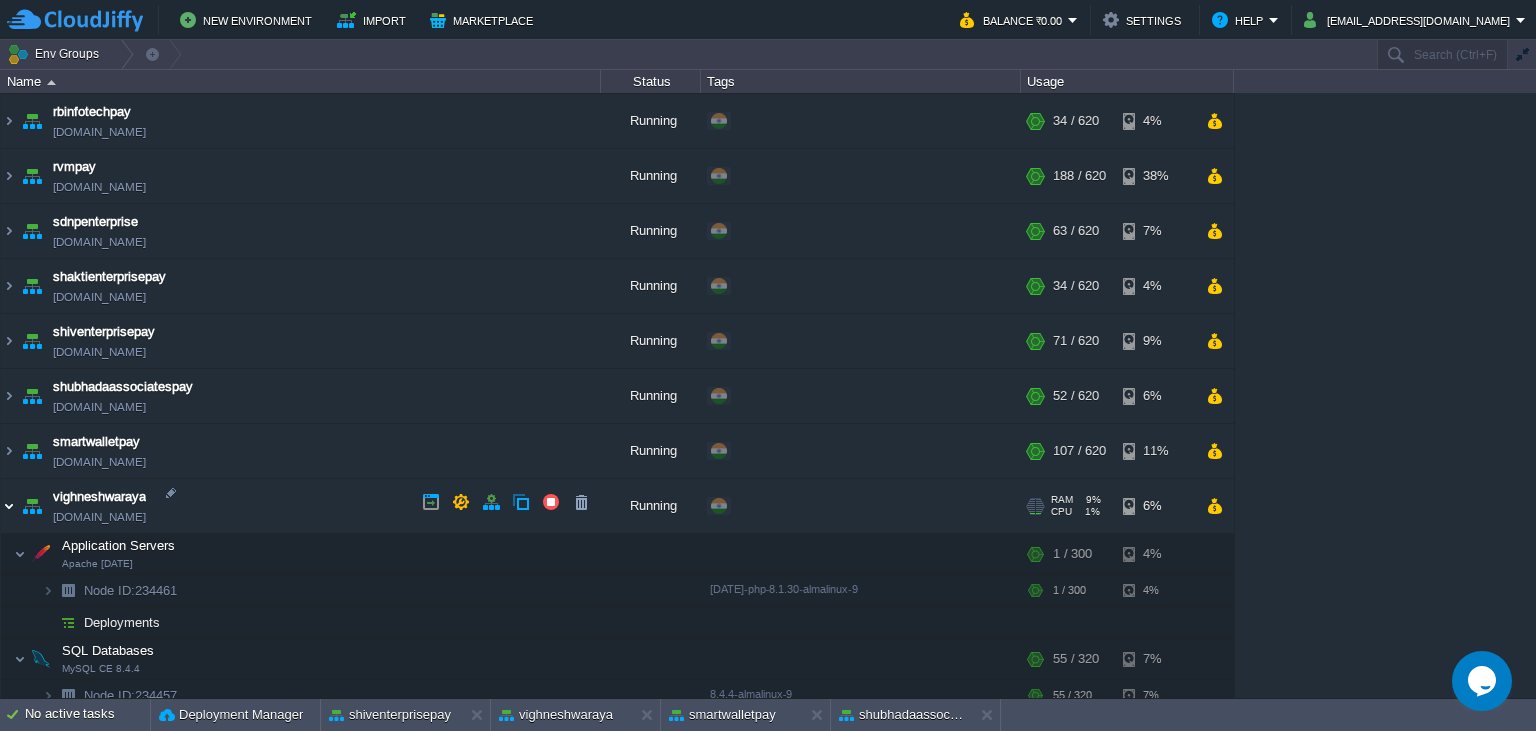 click at bounding box center [9, 506] 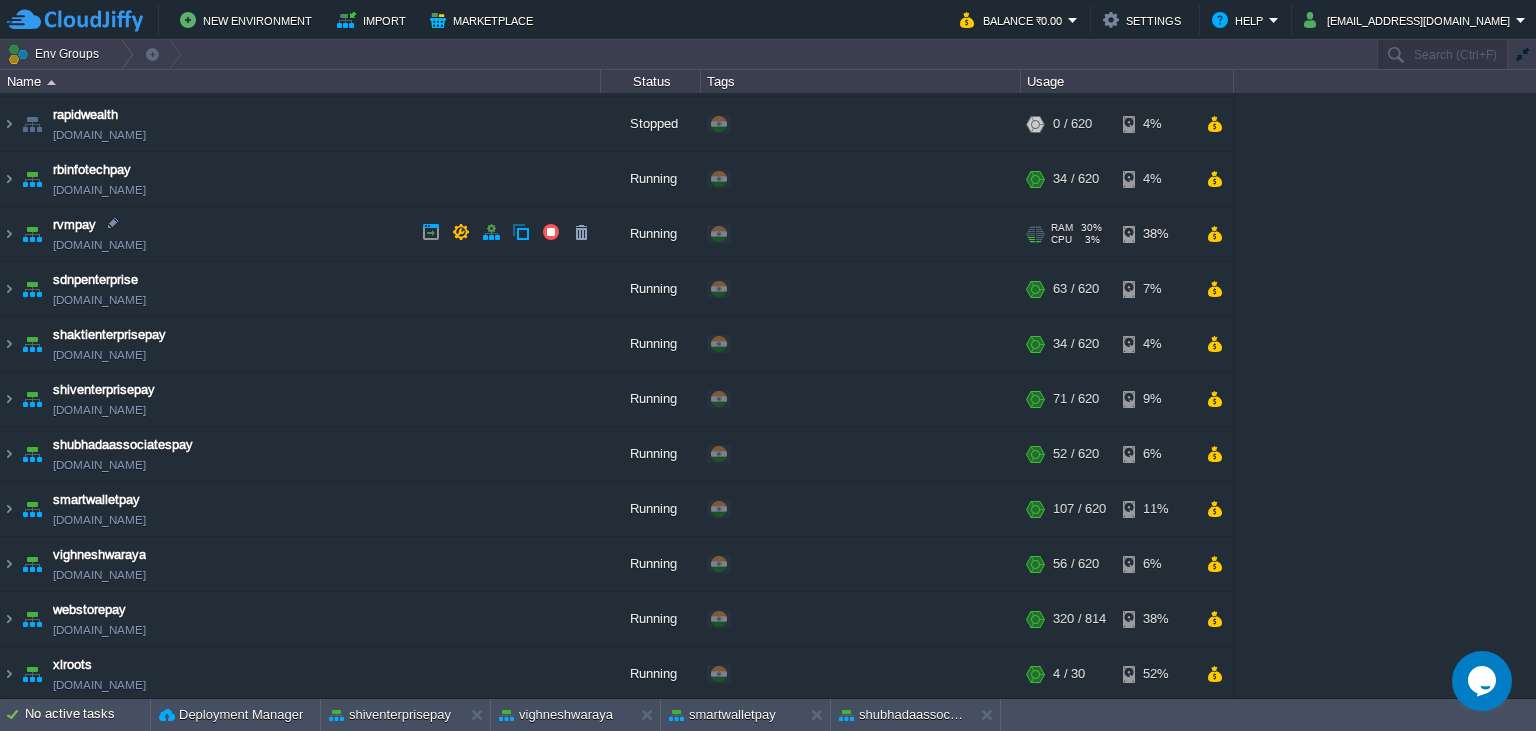scroll, scrollTop: 254, scrollLeft: 0, axis: vertical 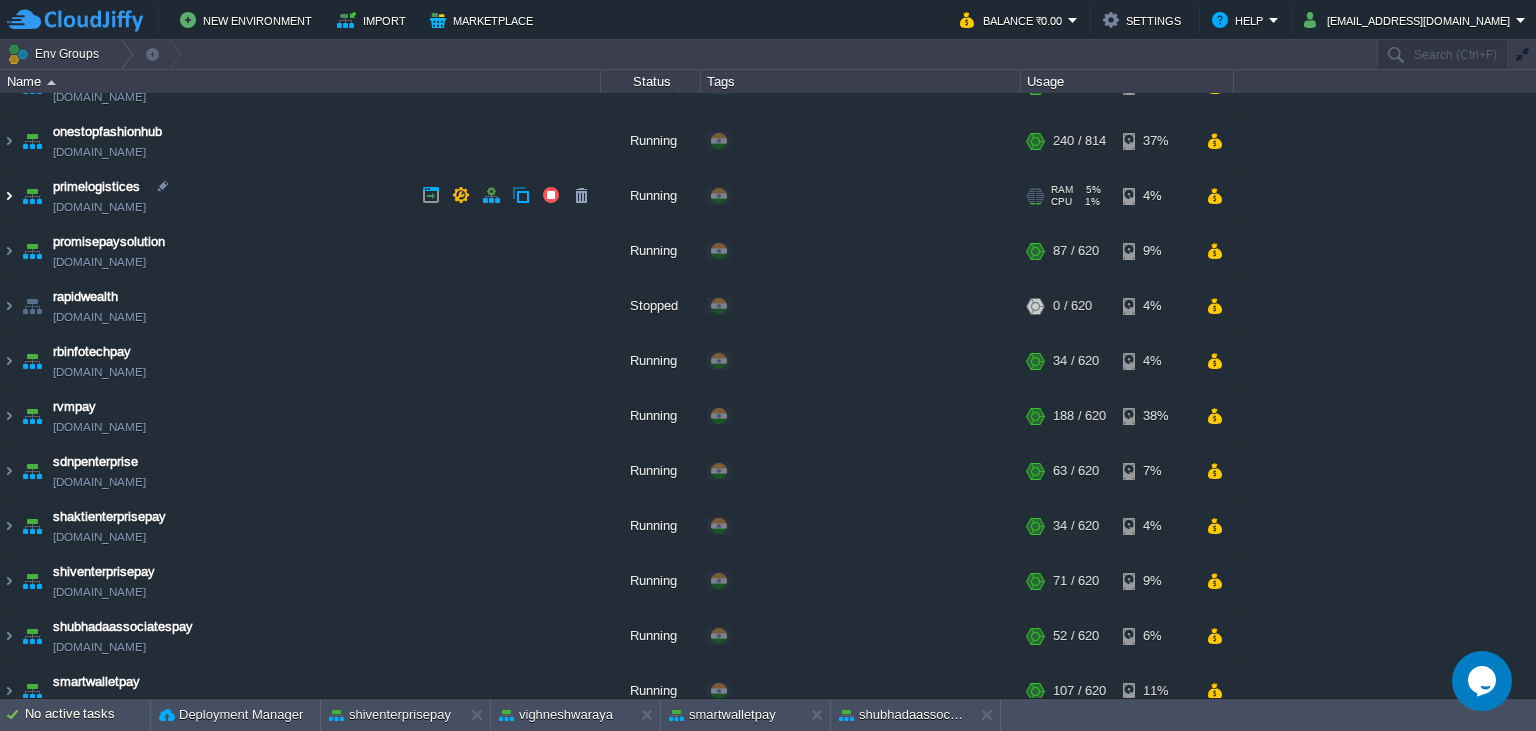 click at bounding box center [9, 196] 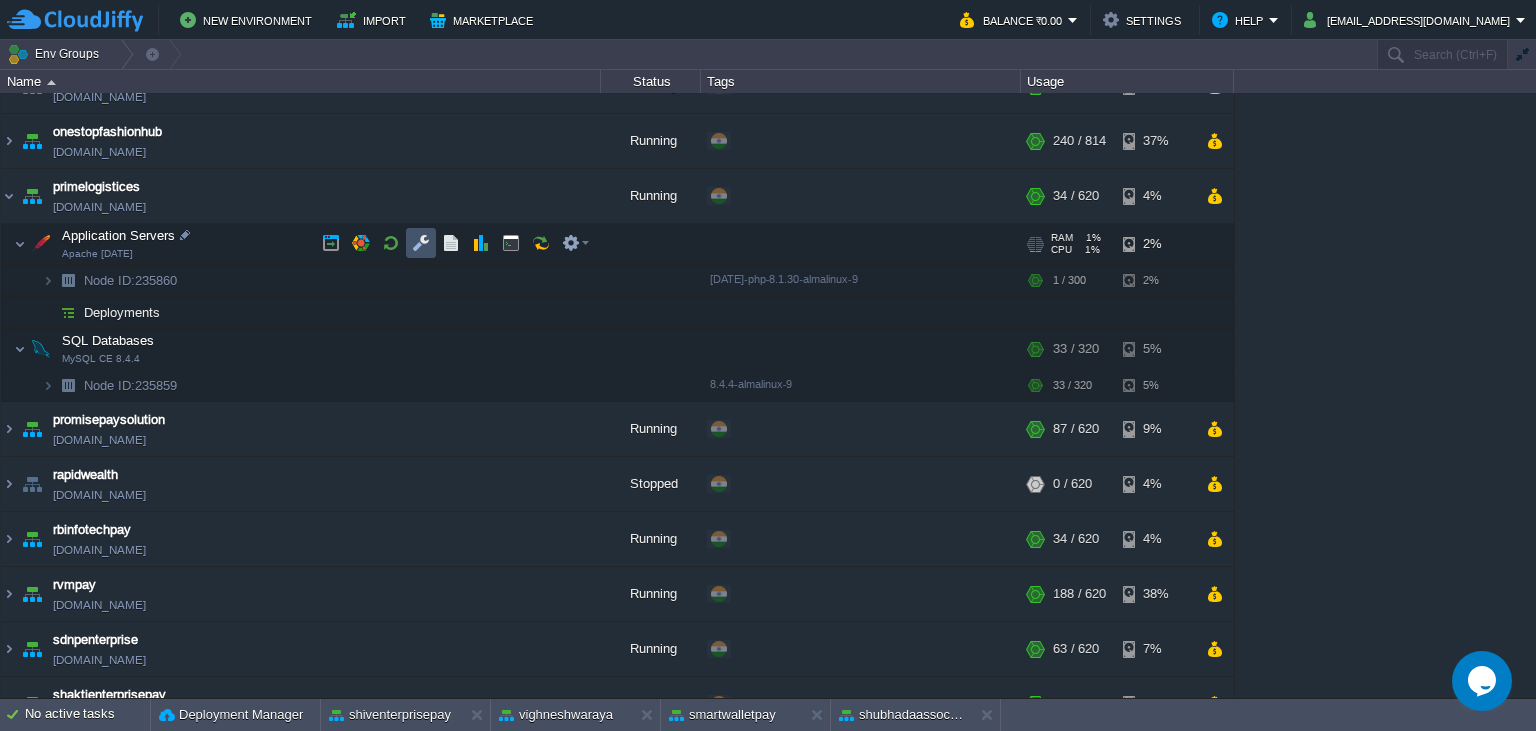 click at bounding box center (421, 243) 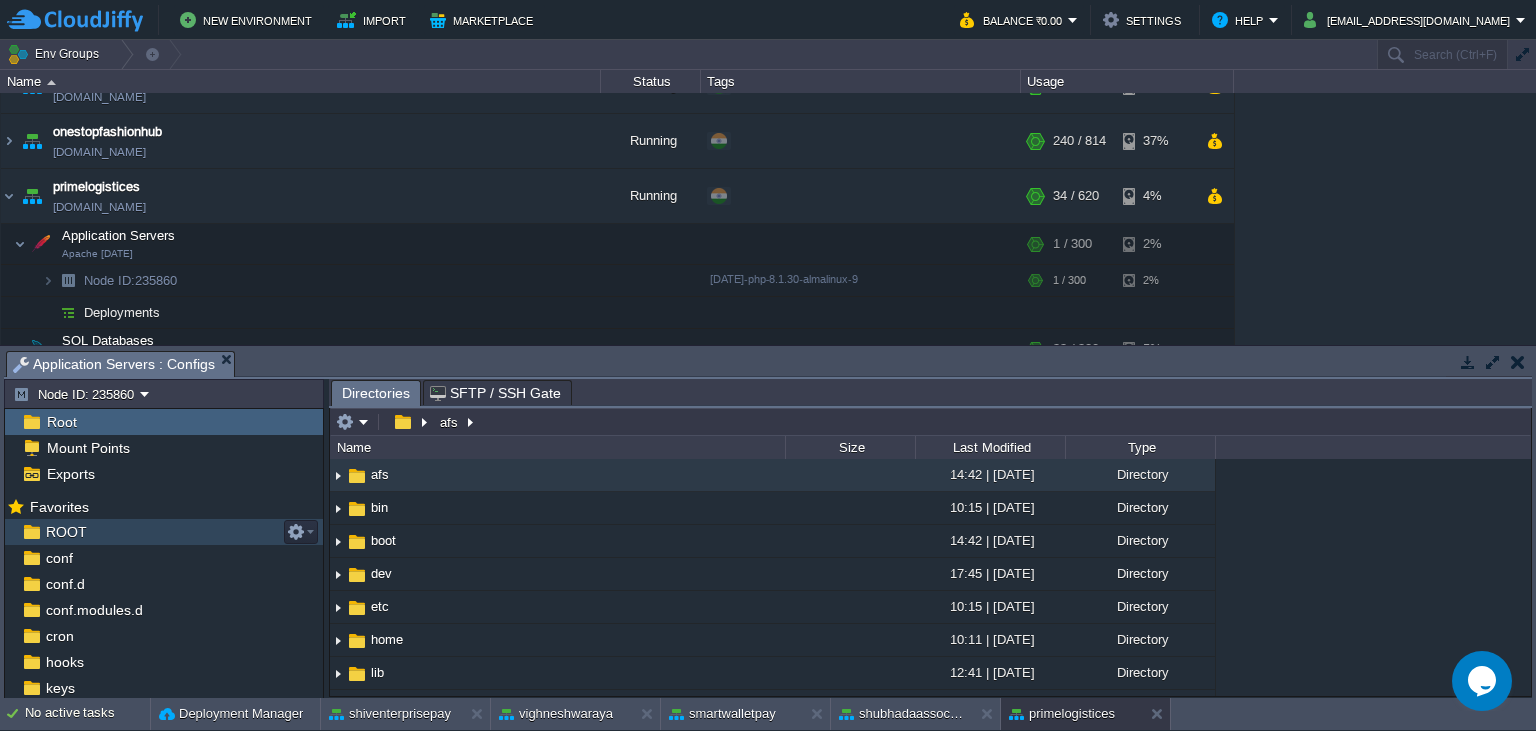 click on "ROOT" at bounding box center [164, 532] 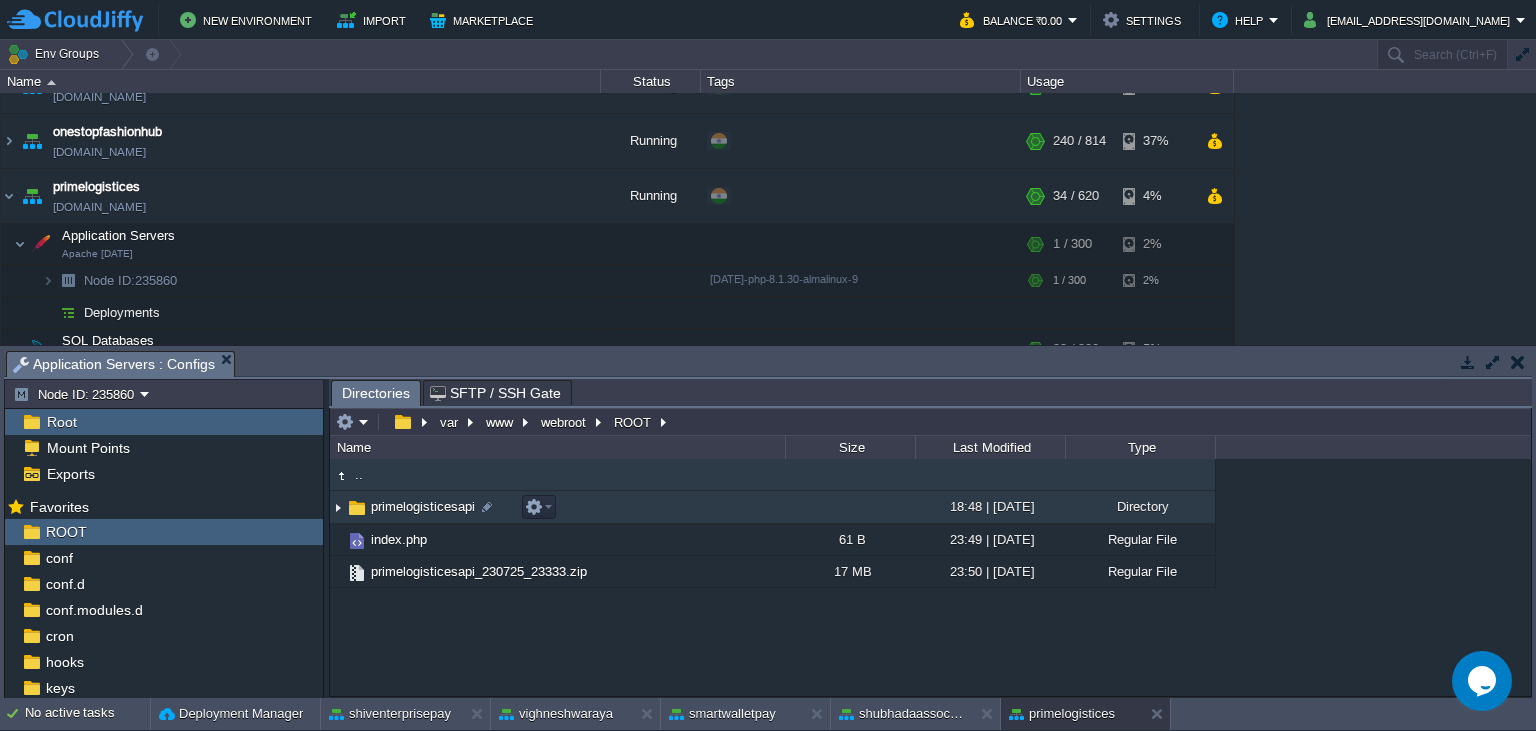 click on "primelogisticesapi" at bounding box center (423, 506) 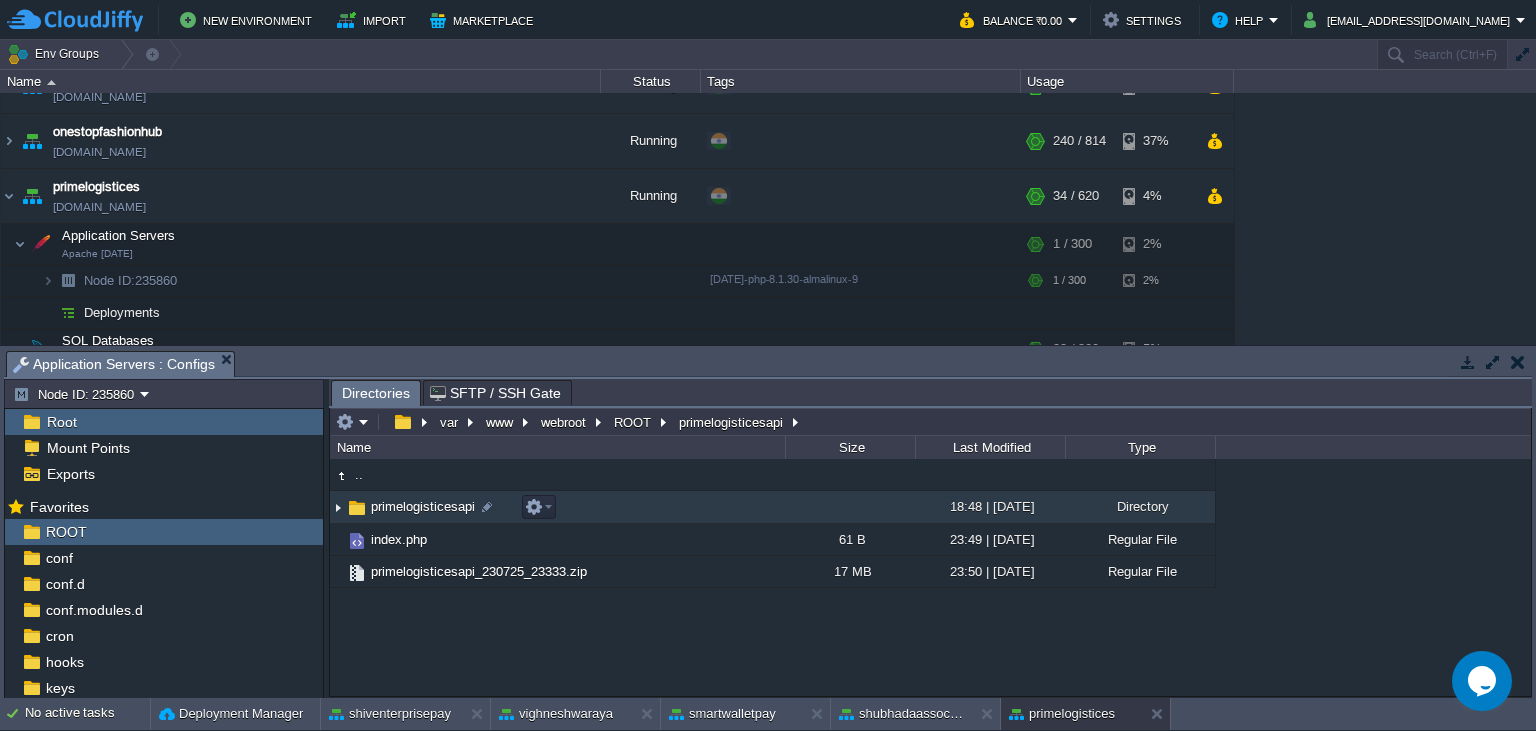 click on "primelogisticesapi" at bounding box center [423, 506] 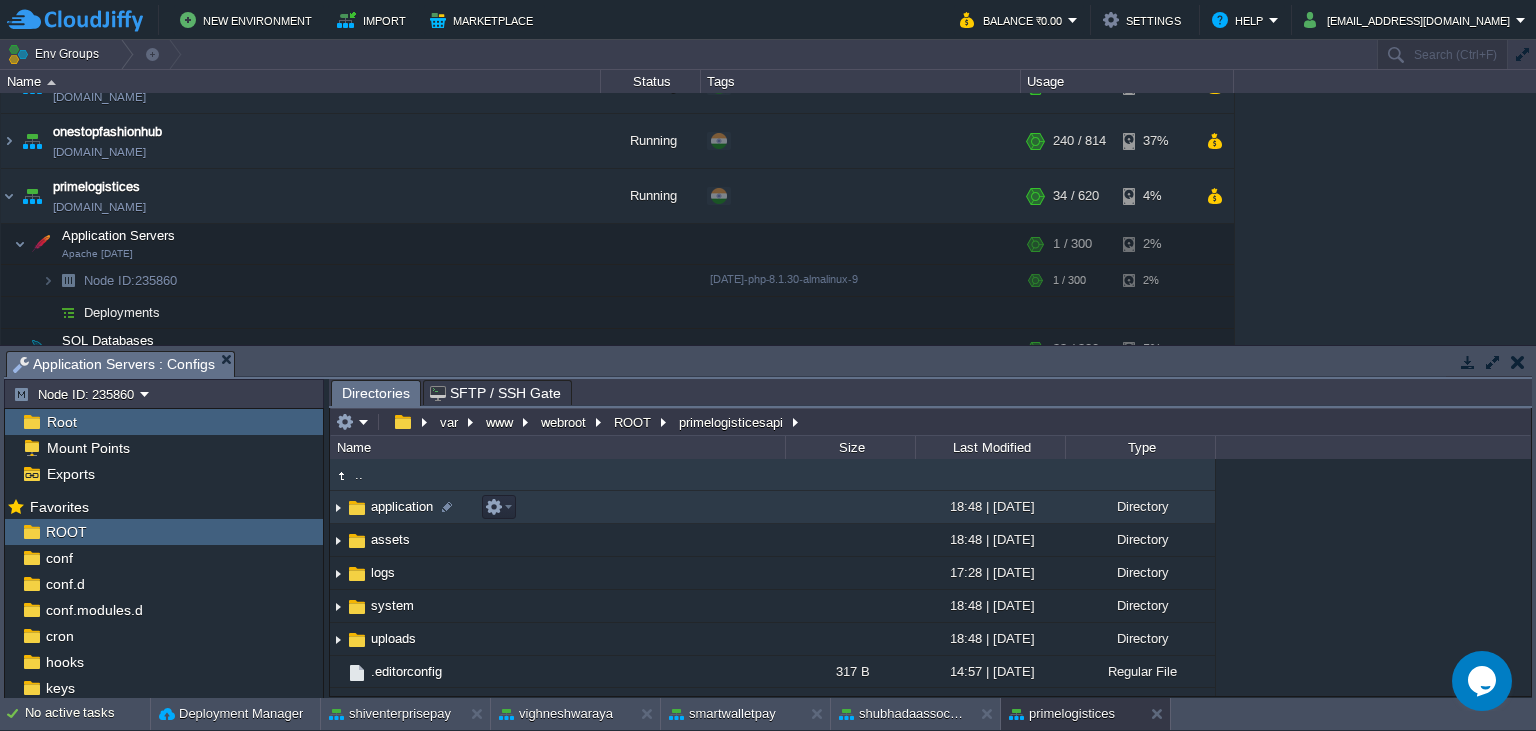 click on "application" at bounding box center (402, 506) 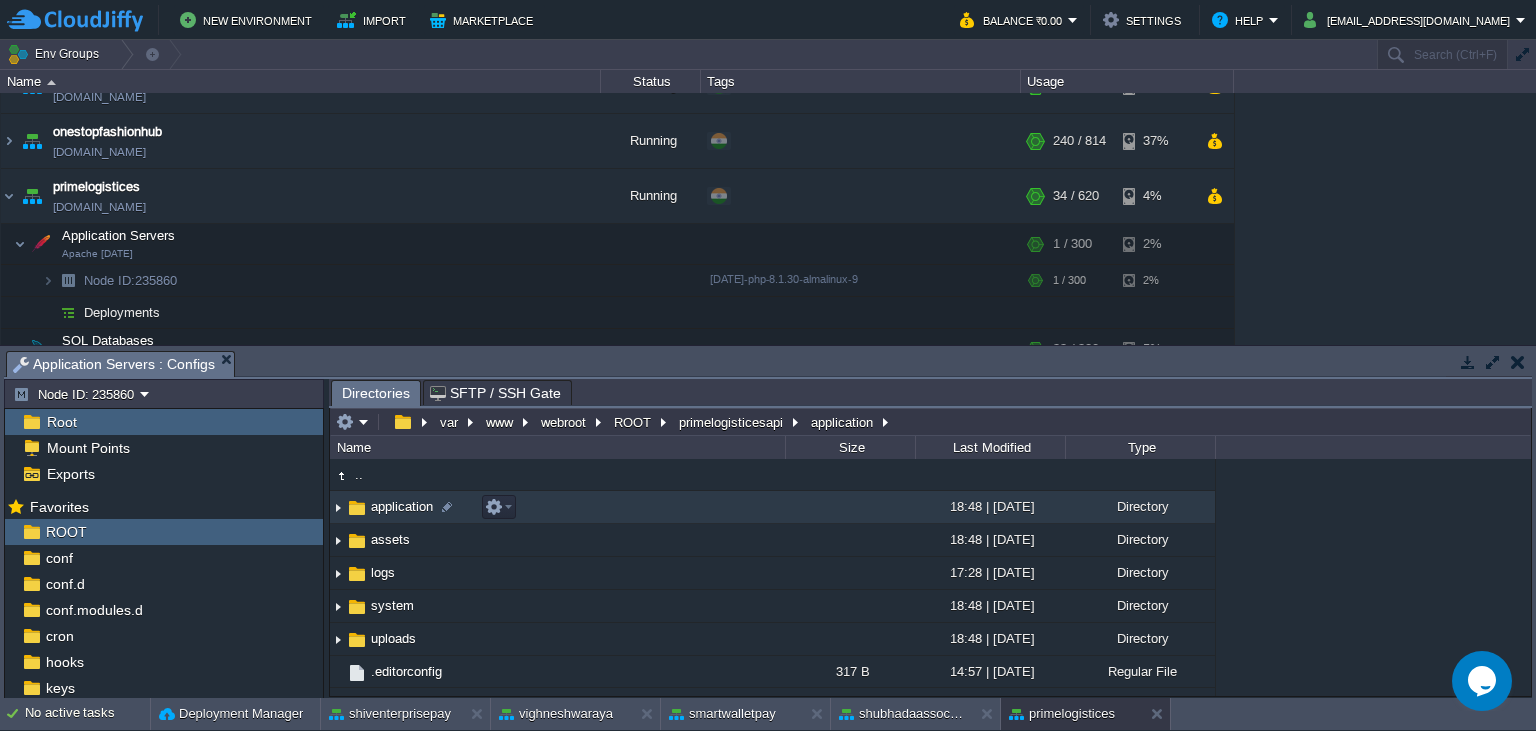 click on "application" at bounding box center (402, 506) 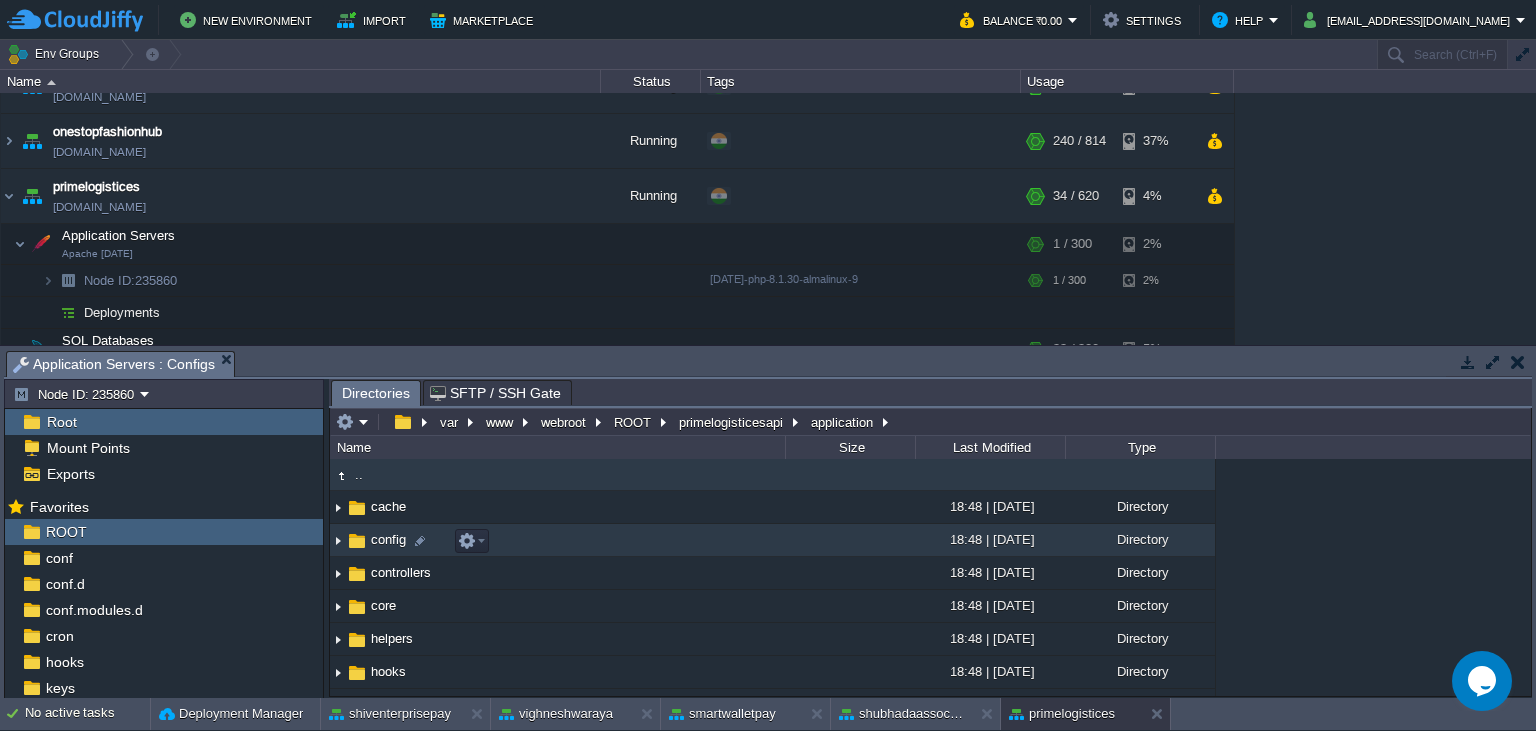 click on "config" at bounding box center (557, 540) 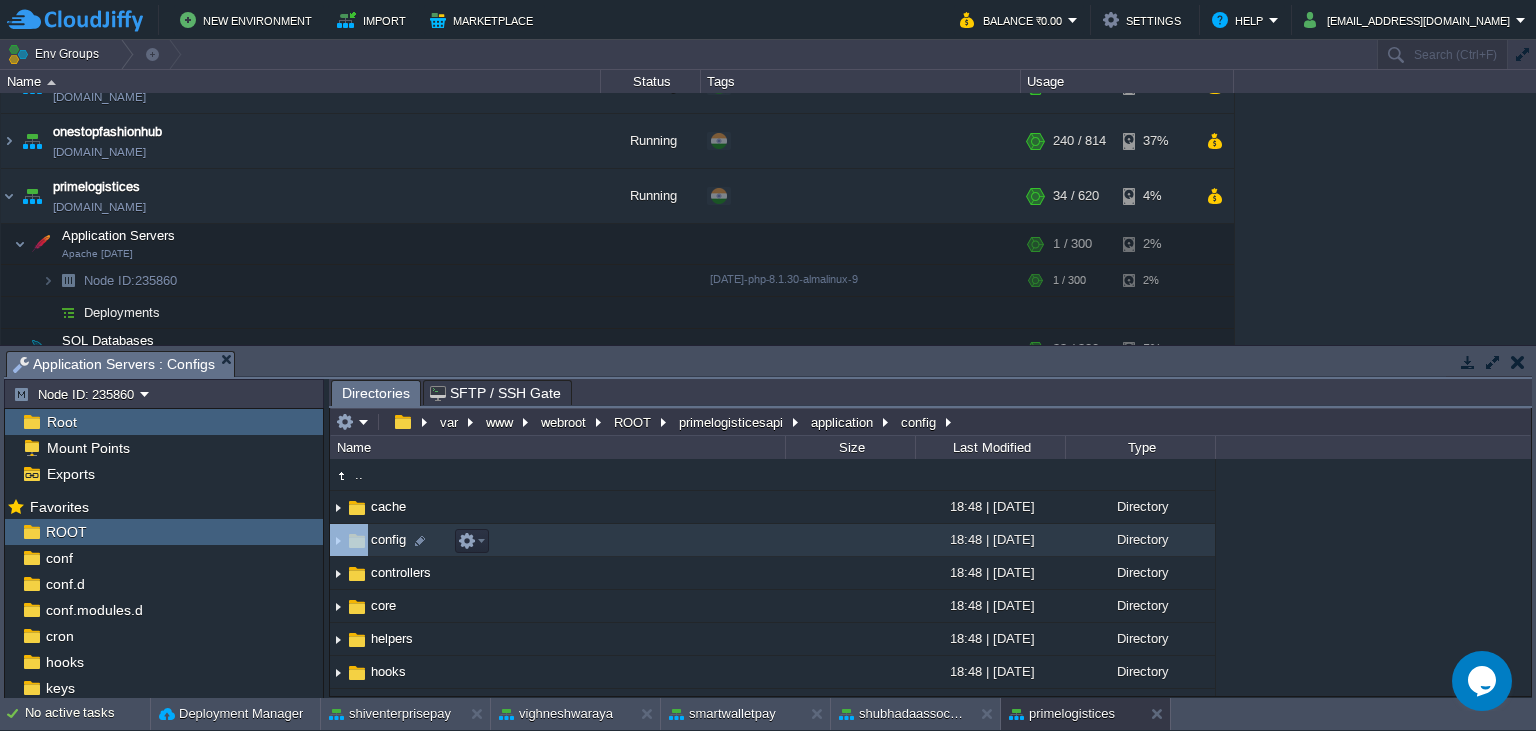 click on "config" at bounding box center [557, 540] 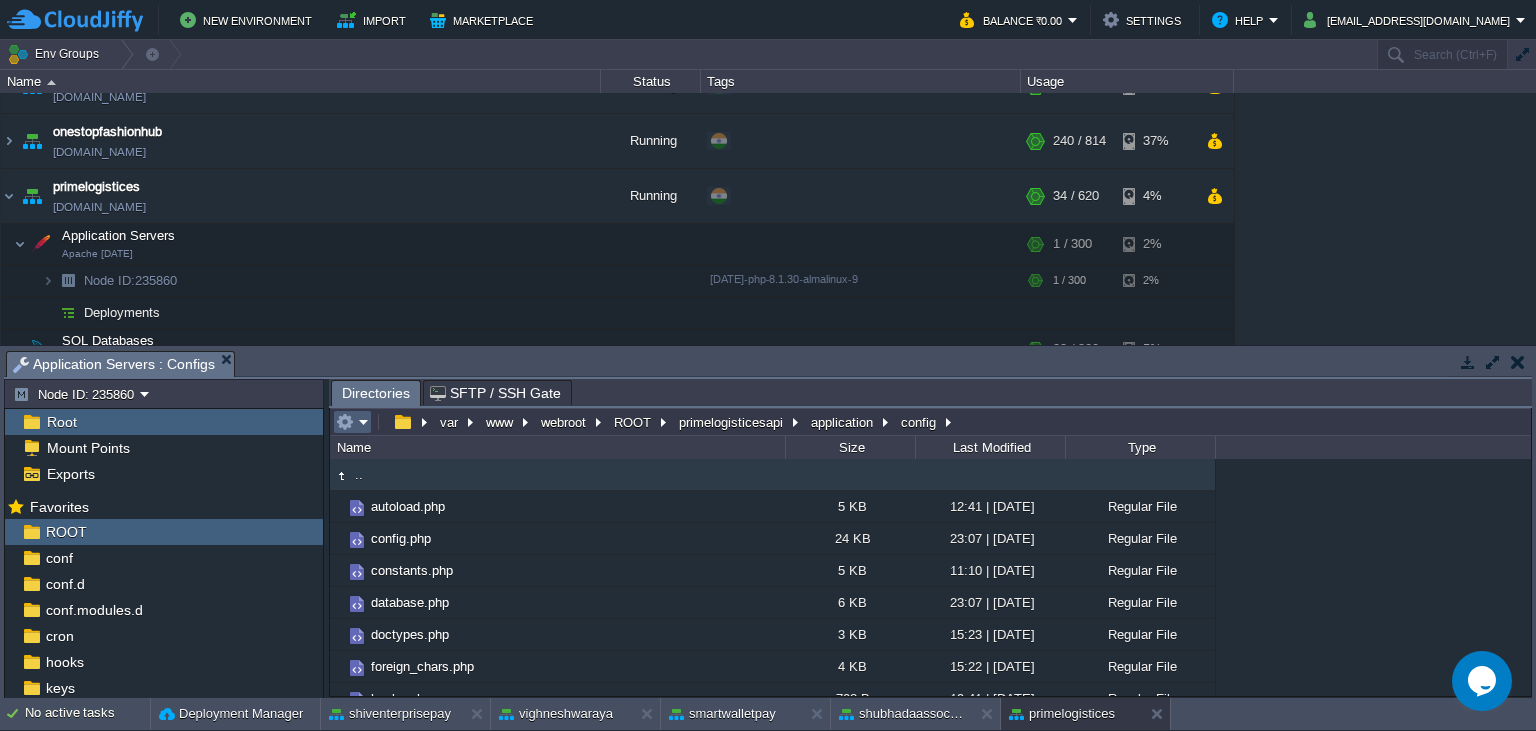 click at bounding box center [352, 422] 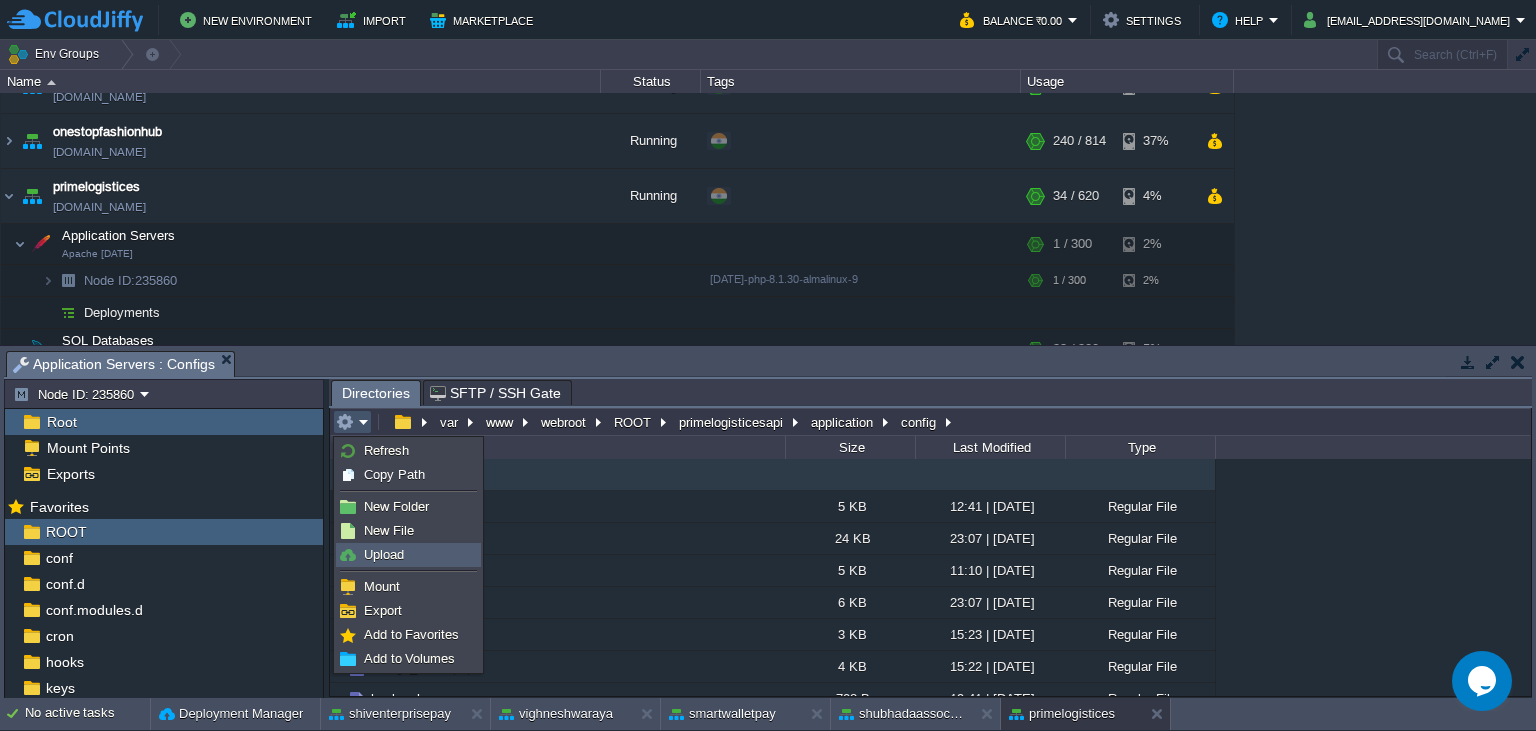 click on "Upload" at bounding box center (384, 554) 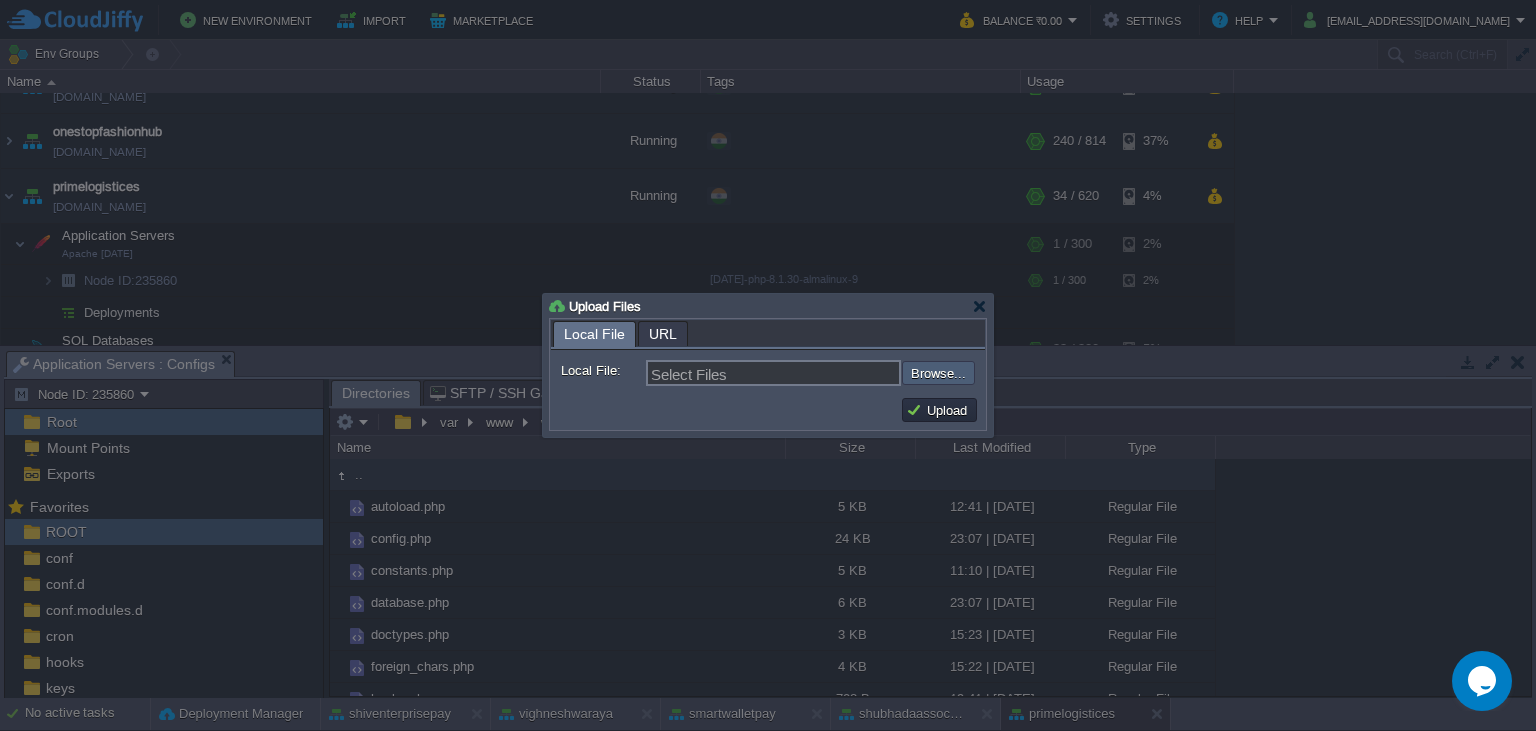 click at bounding box center (848, 373) 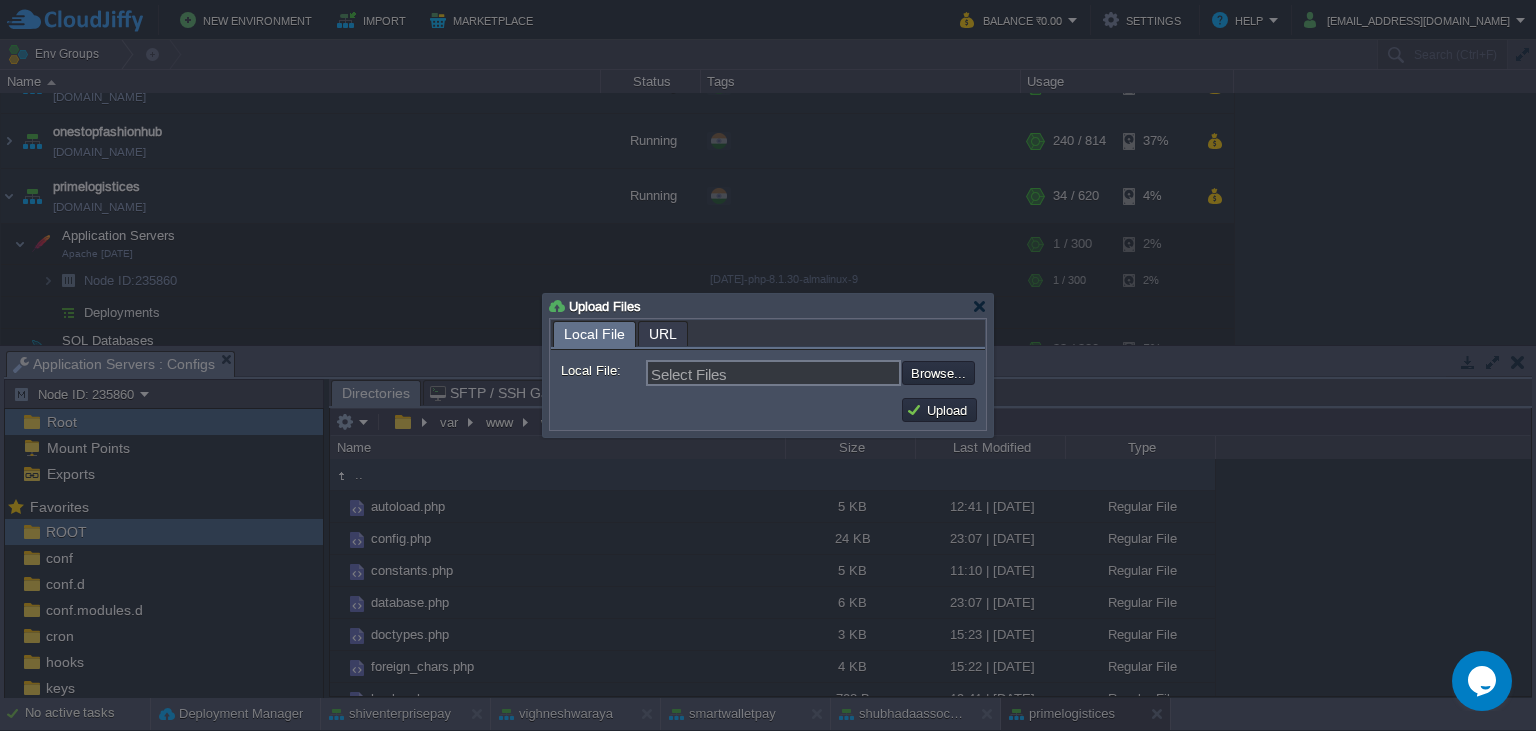 type on "C:\fakepath\config.php" 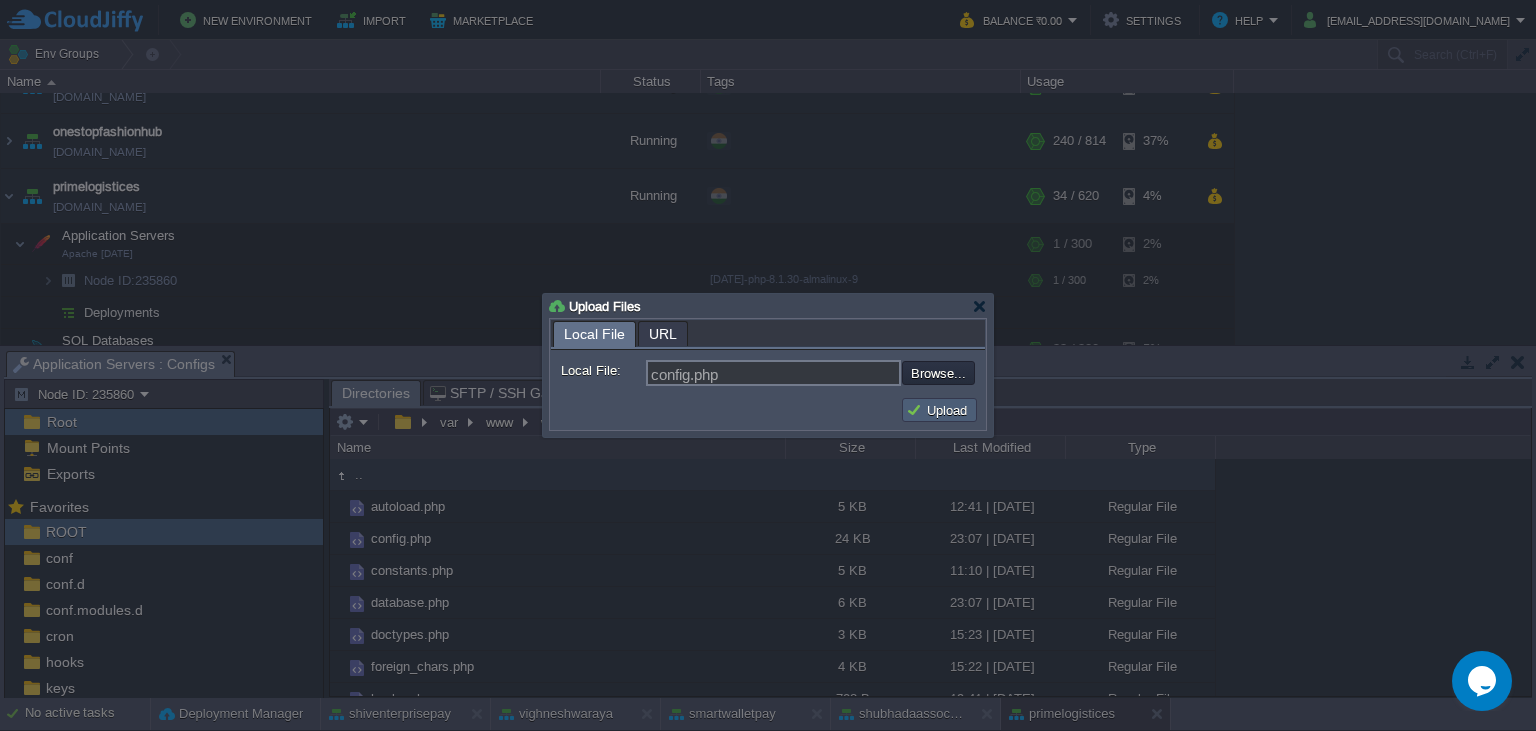 click on "Upload" at bounding box center (939, 410) 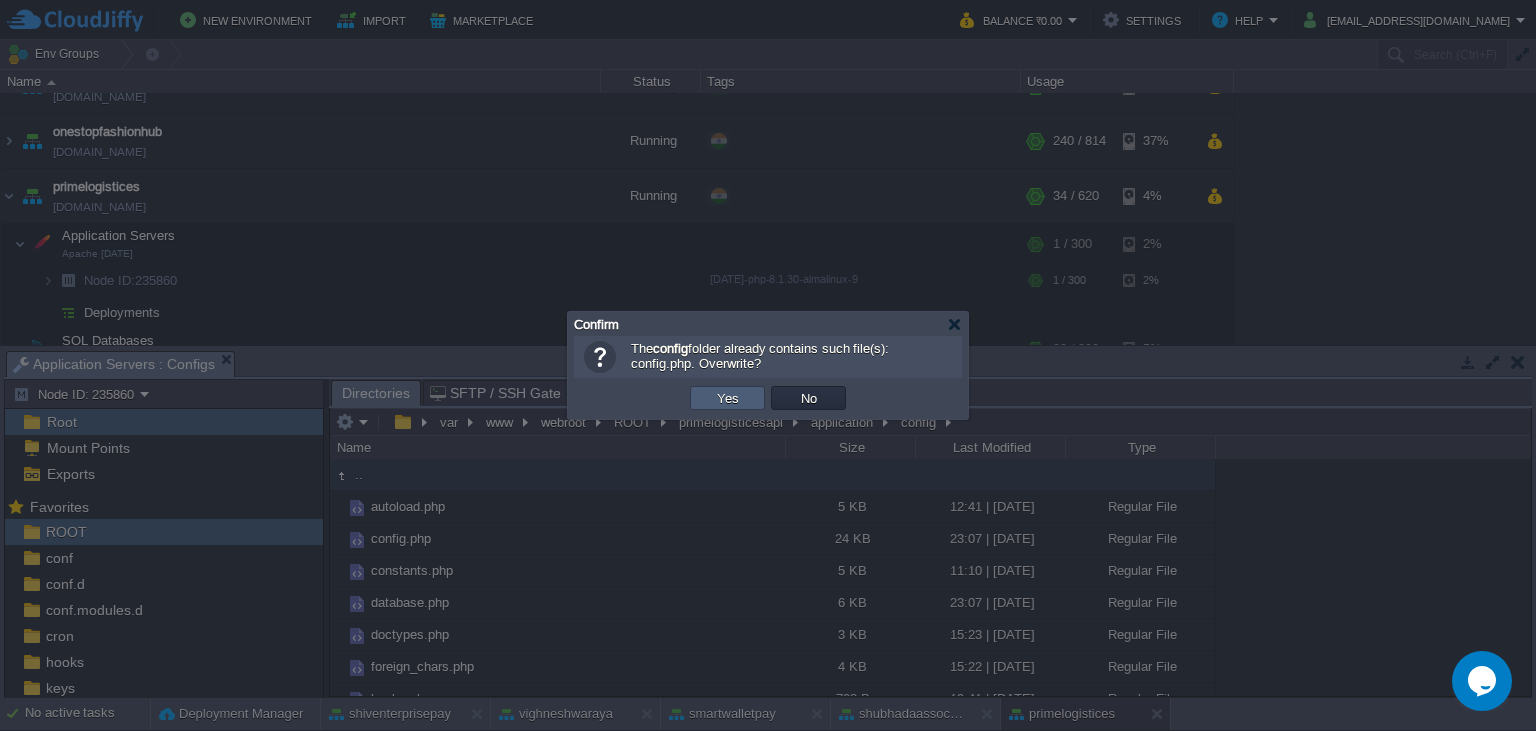 click on "Yes" at bounding box center [728, 398] 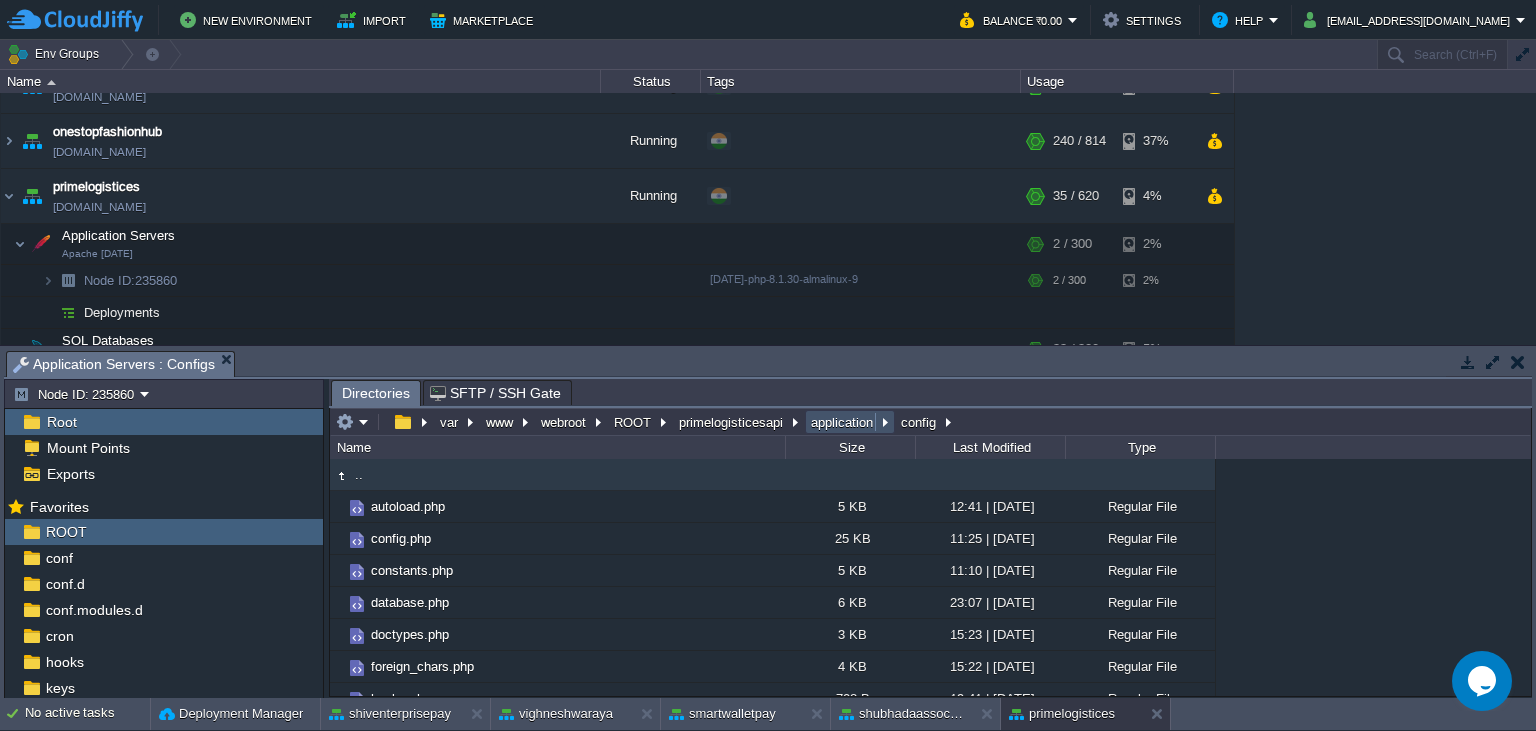 click on "application" at bounding box center (843, 422) 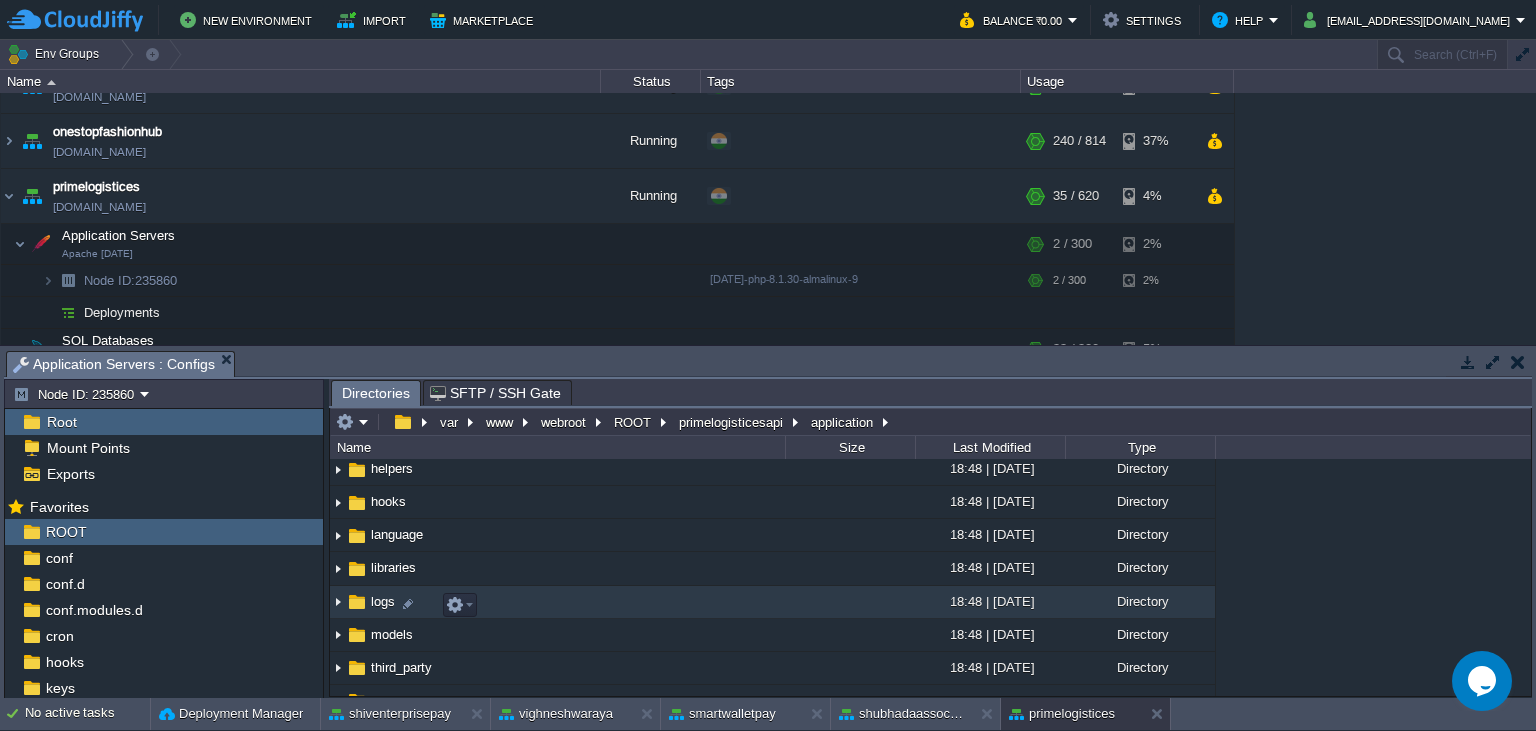 scroll, scrollTop: 182, scrollLeft: 0, axis: vertical 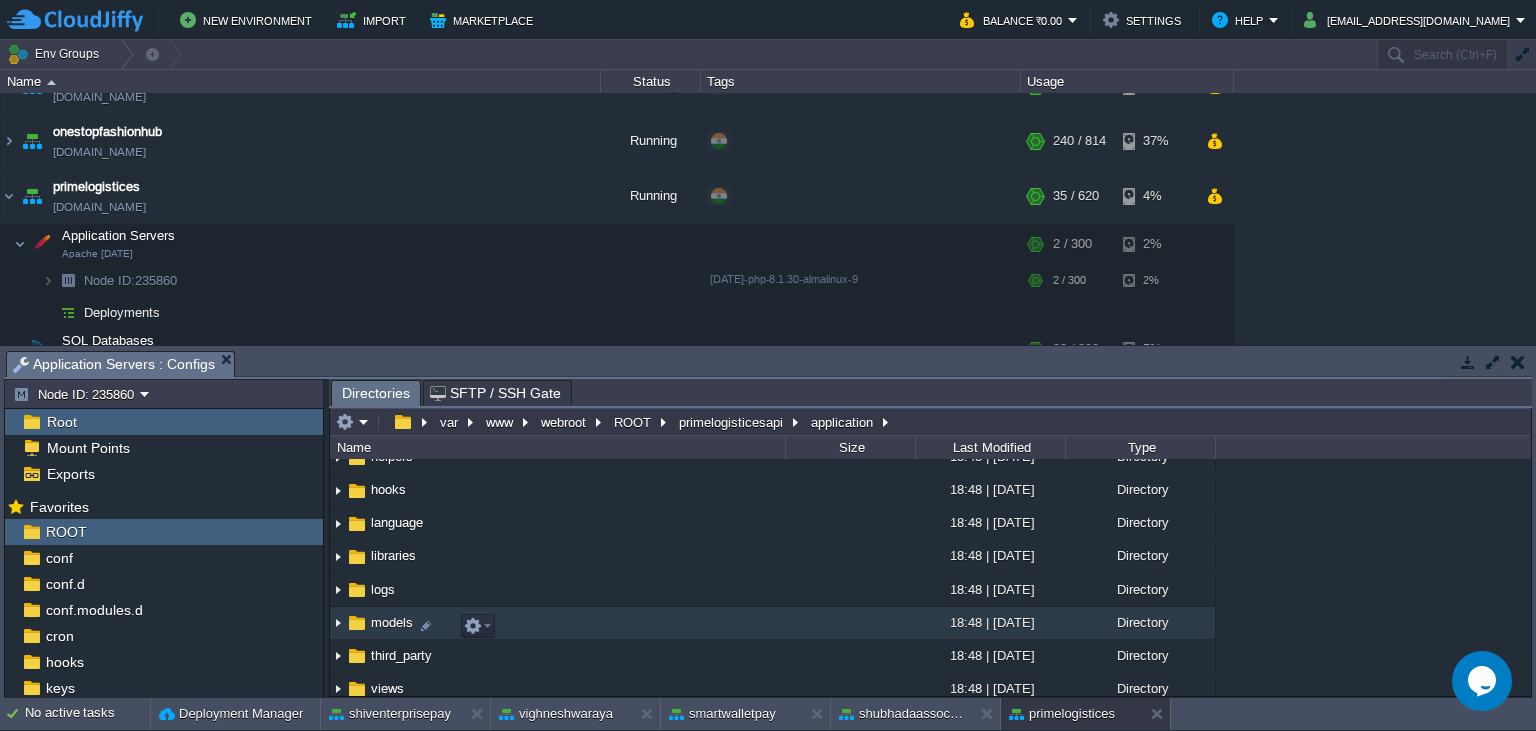 click on "models" at bounding box center (392, 622) 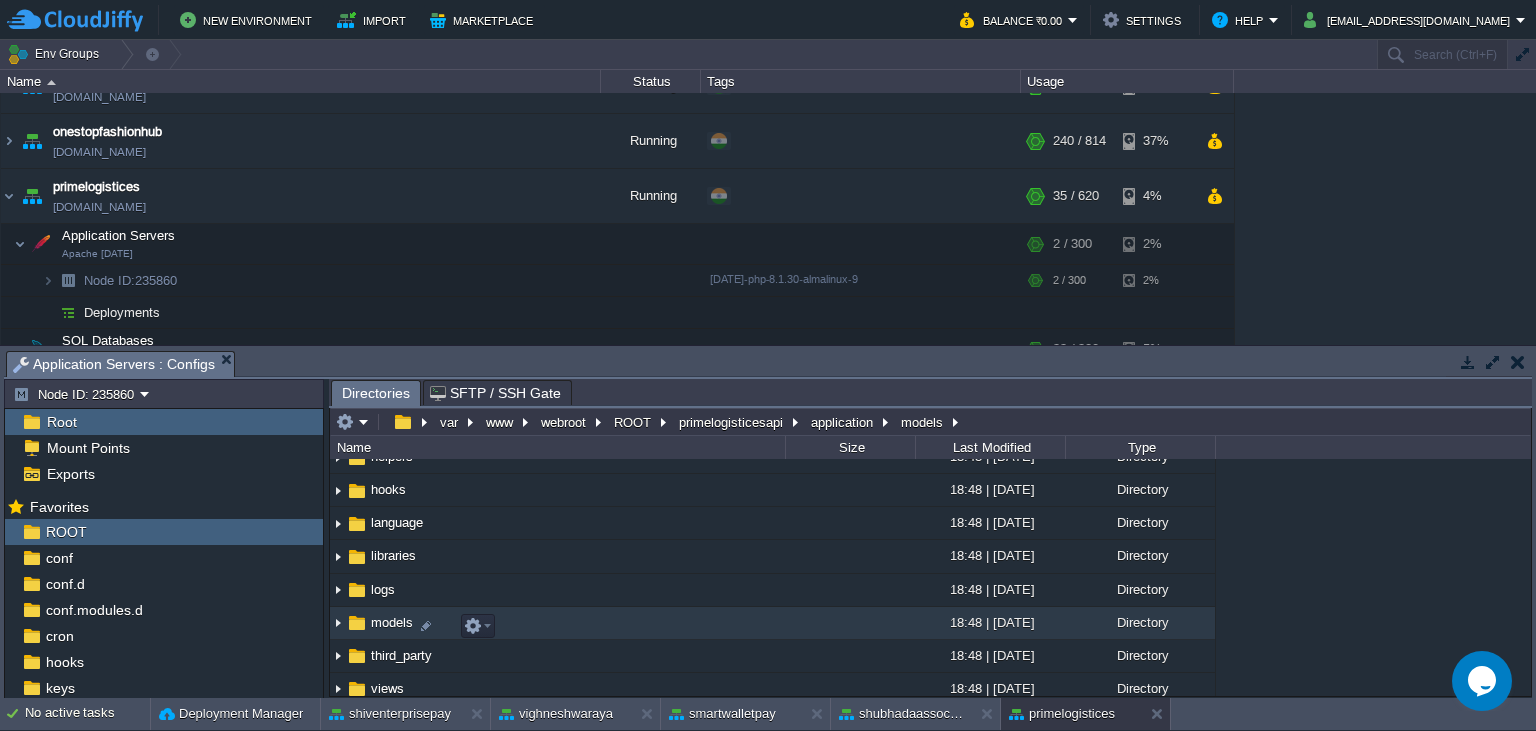 click on "models" at bounding box center [392, 622] 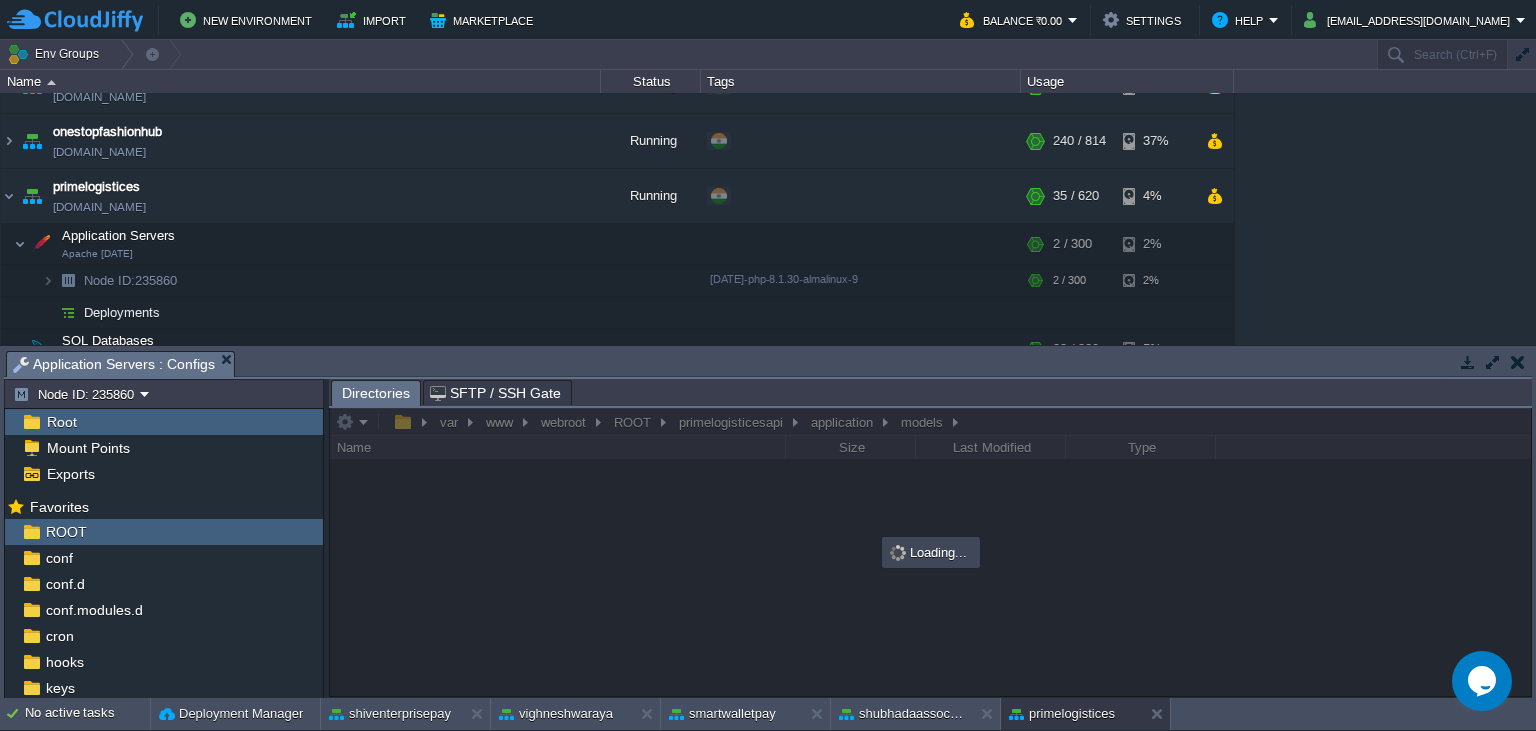 scroll, scrollTop: 0, scrollLeft: 0, axis: both 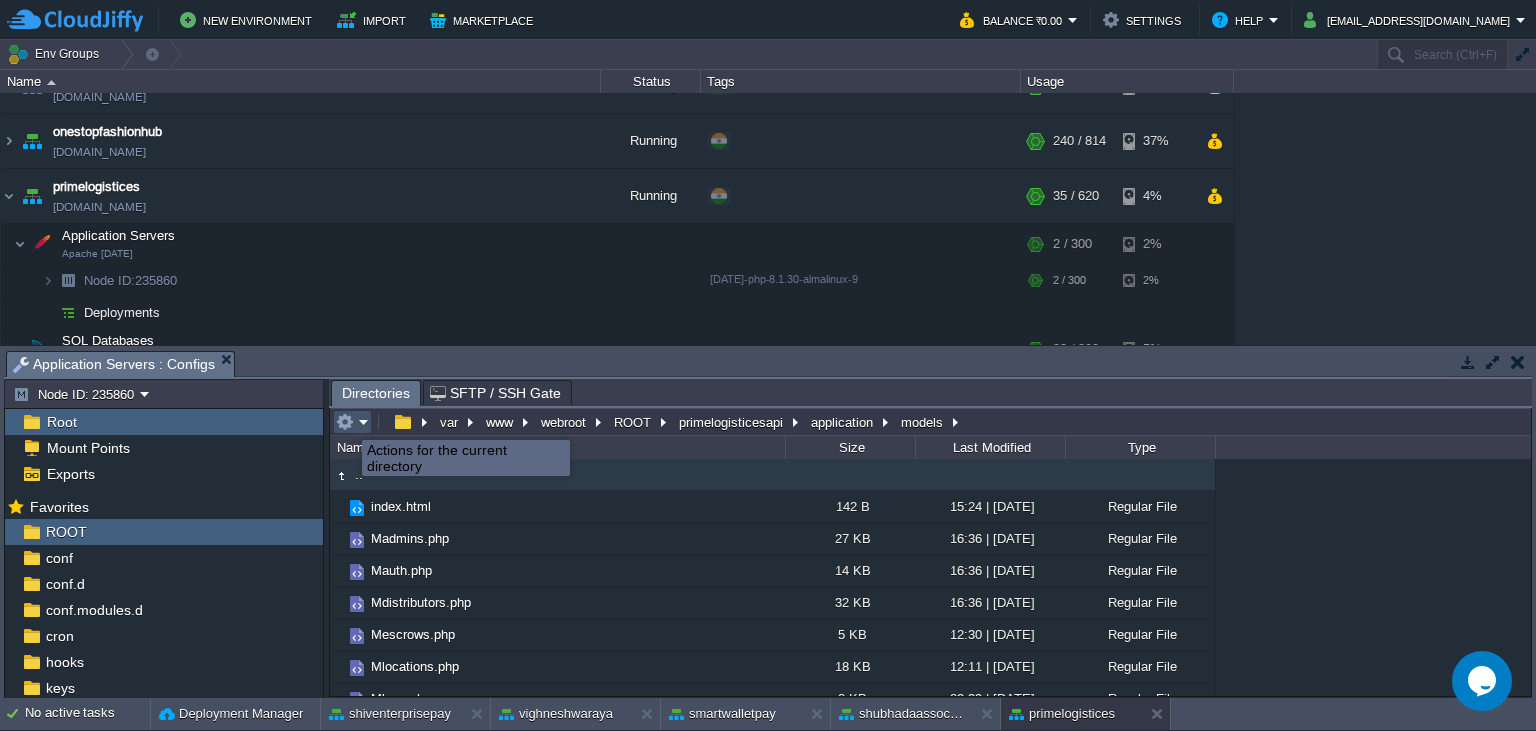 click at bounding box center (345, 422) 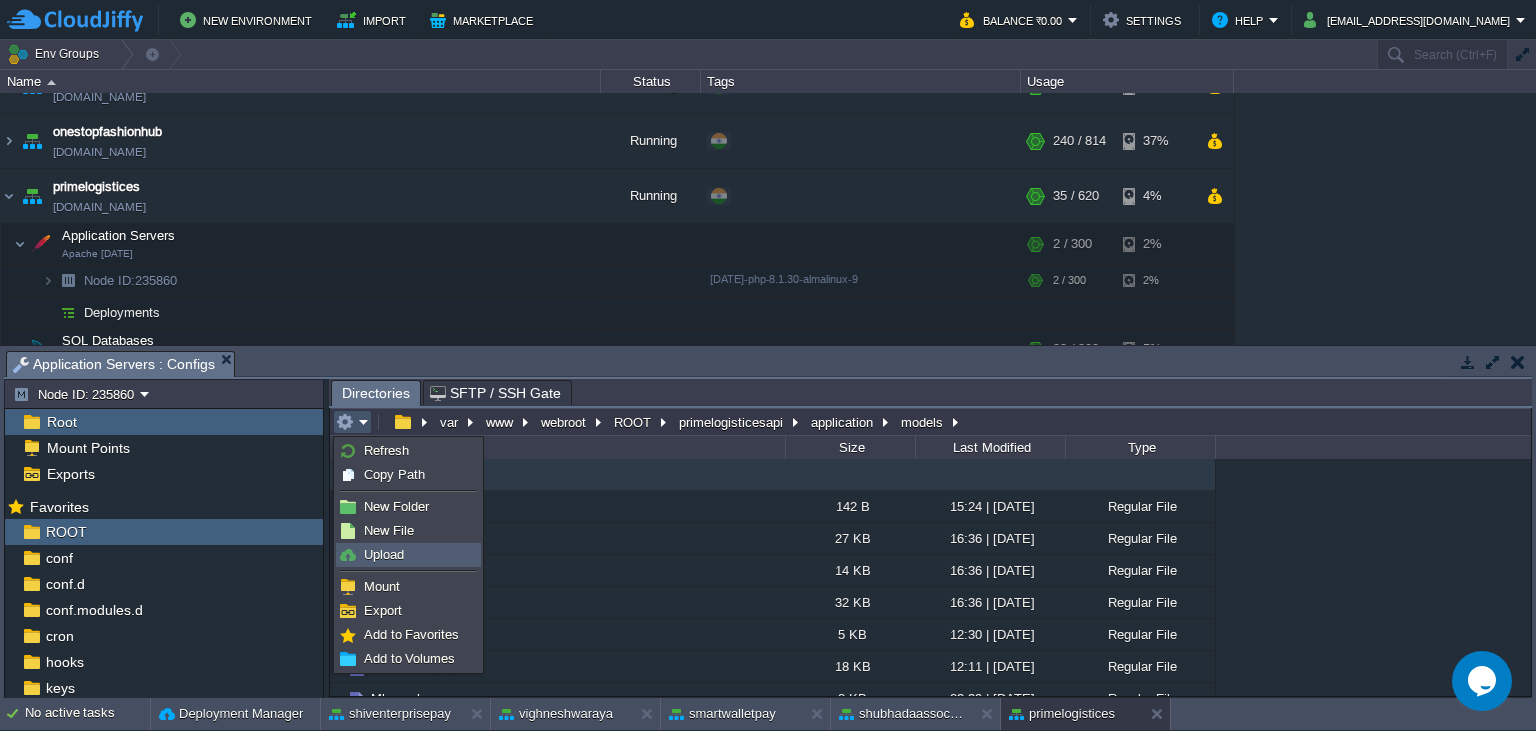 click on "Upload" at bounding box center (384, 554) 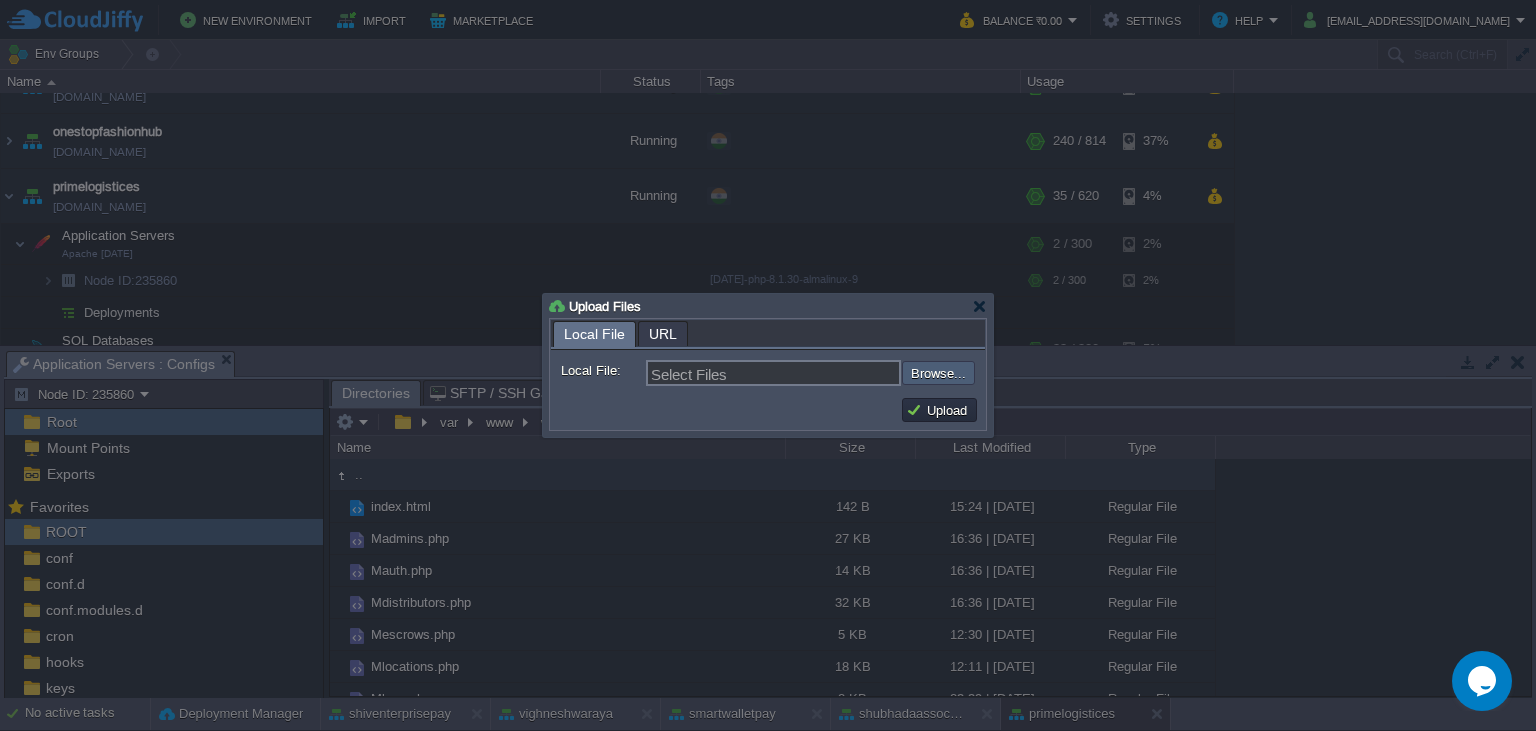 click at bounding box center (848, 373) 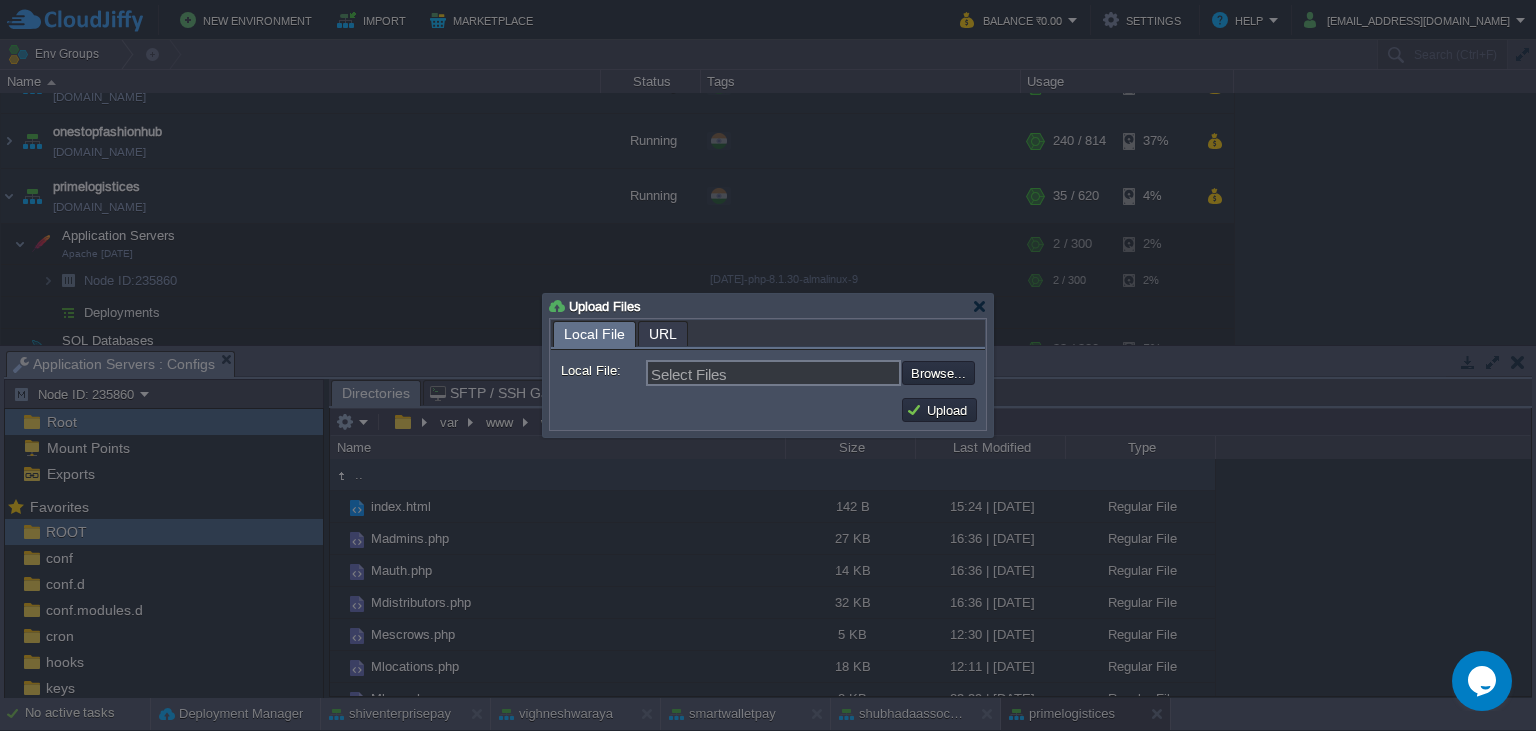 type on "C:\fakepath\Mpayins.php" 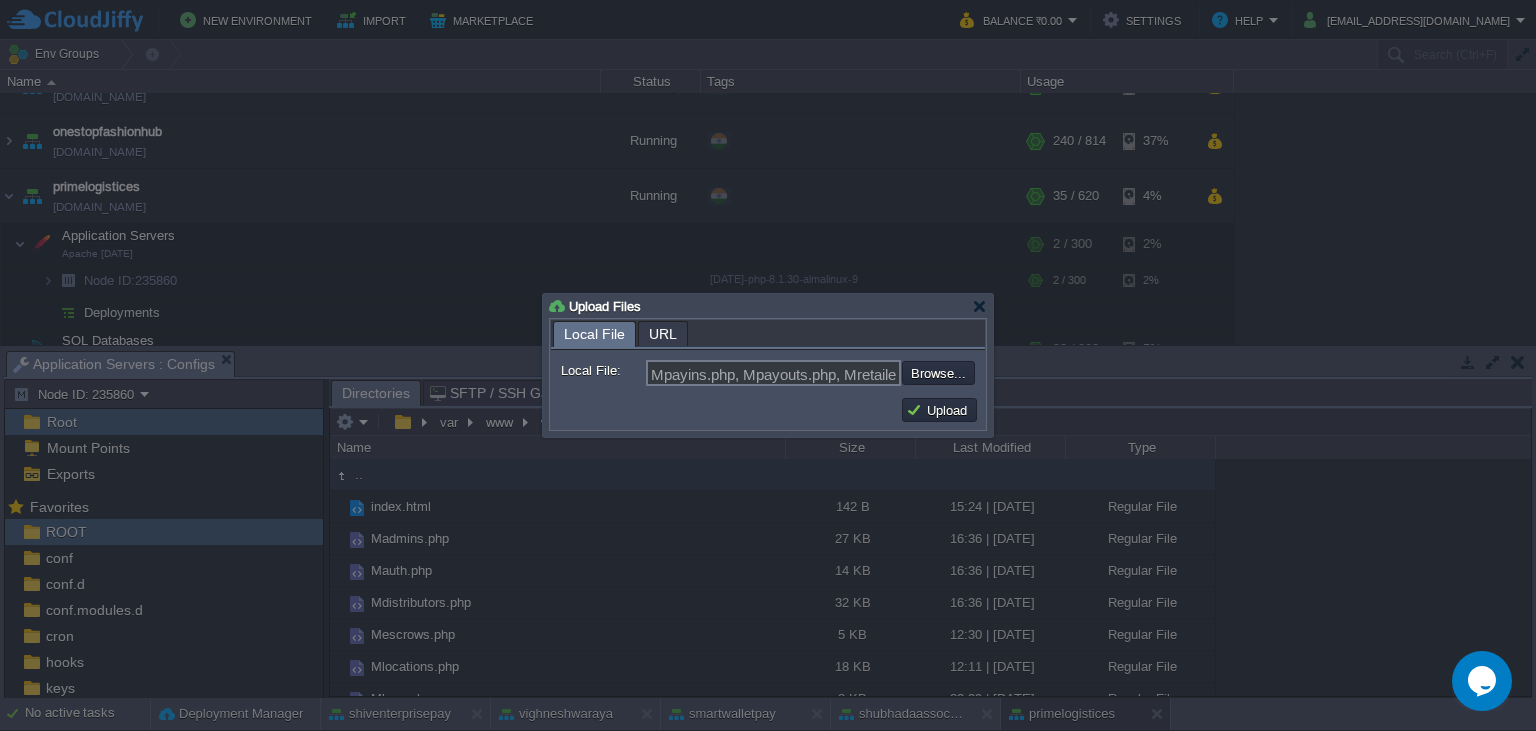 click on "Upload" at bounding box center (939, 410) 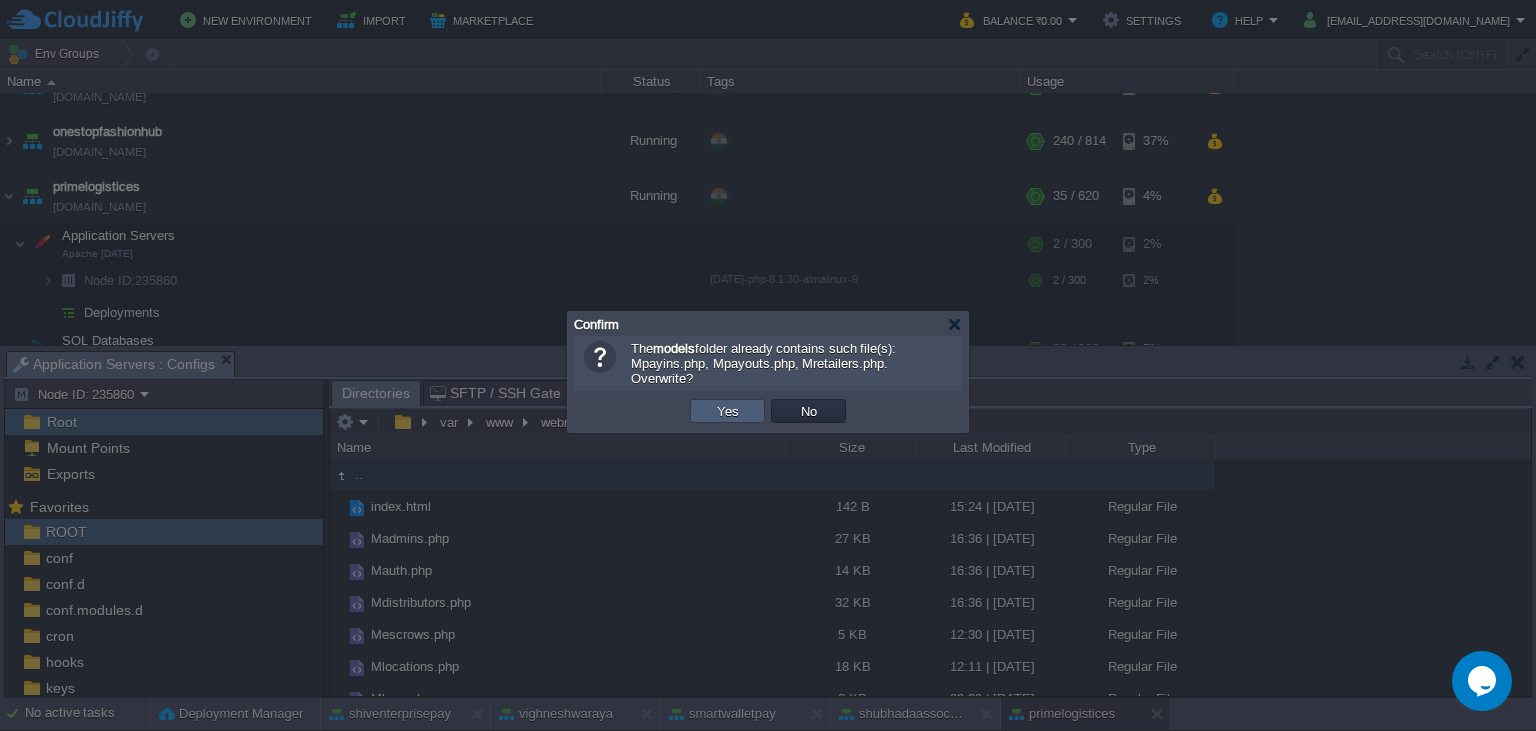 click on "Yes" at bounding box center (727, 411) 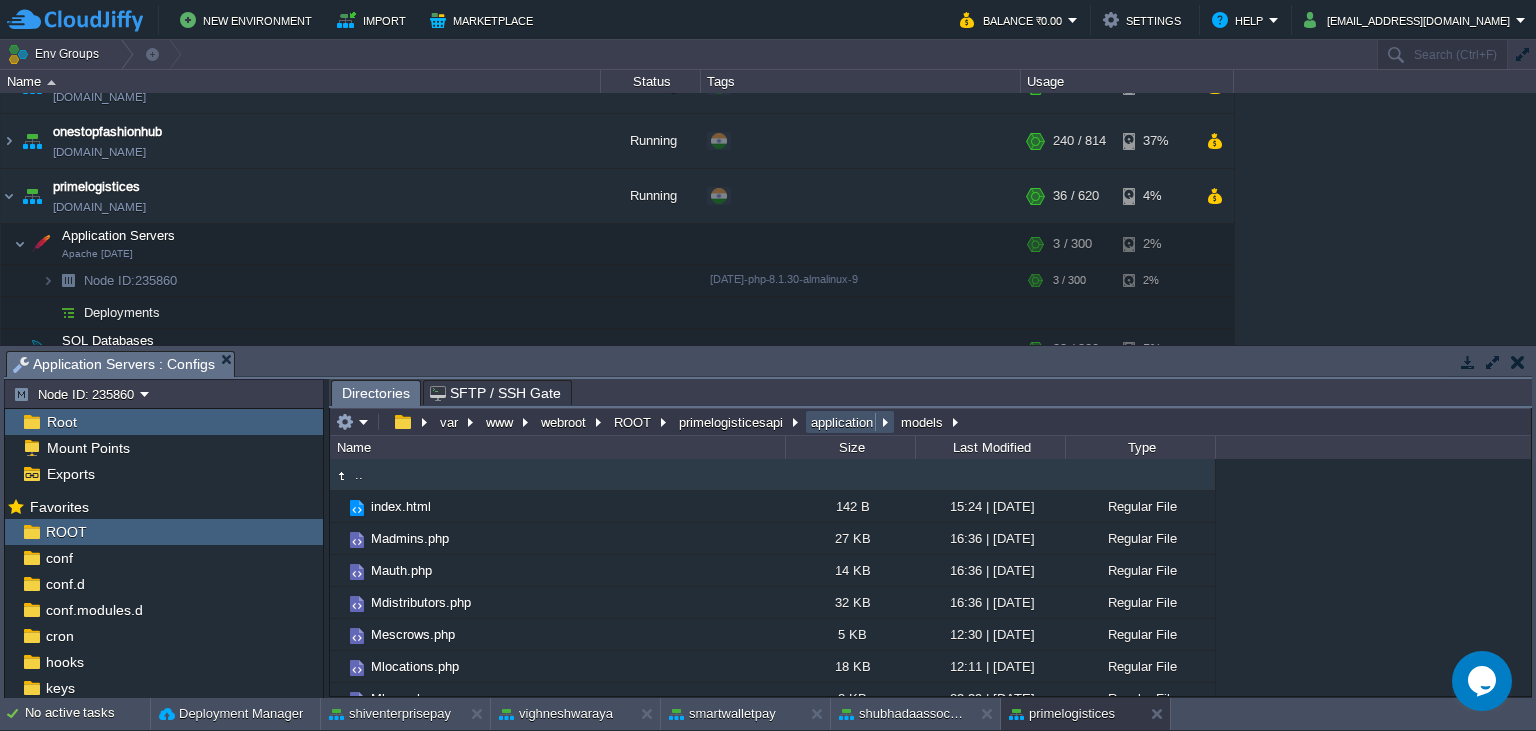 click on "application" at bounding box center (843, 422) 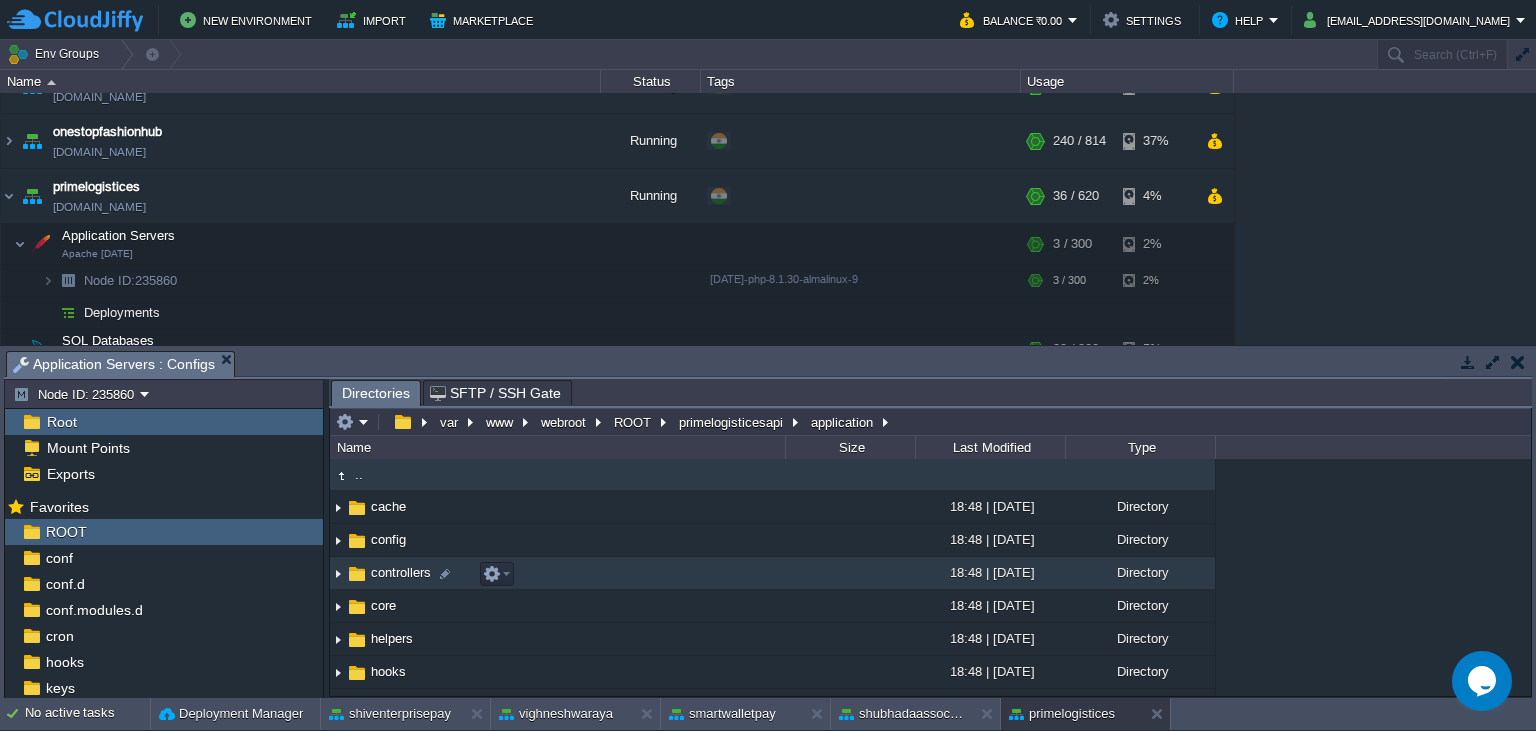 click on "controllers" at bounding box center [557, 573] 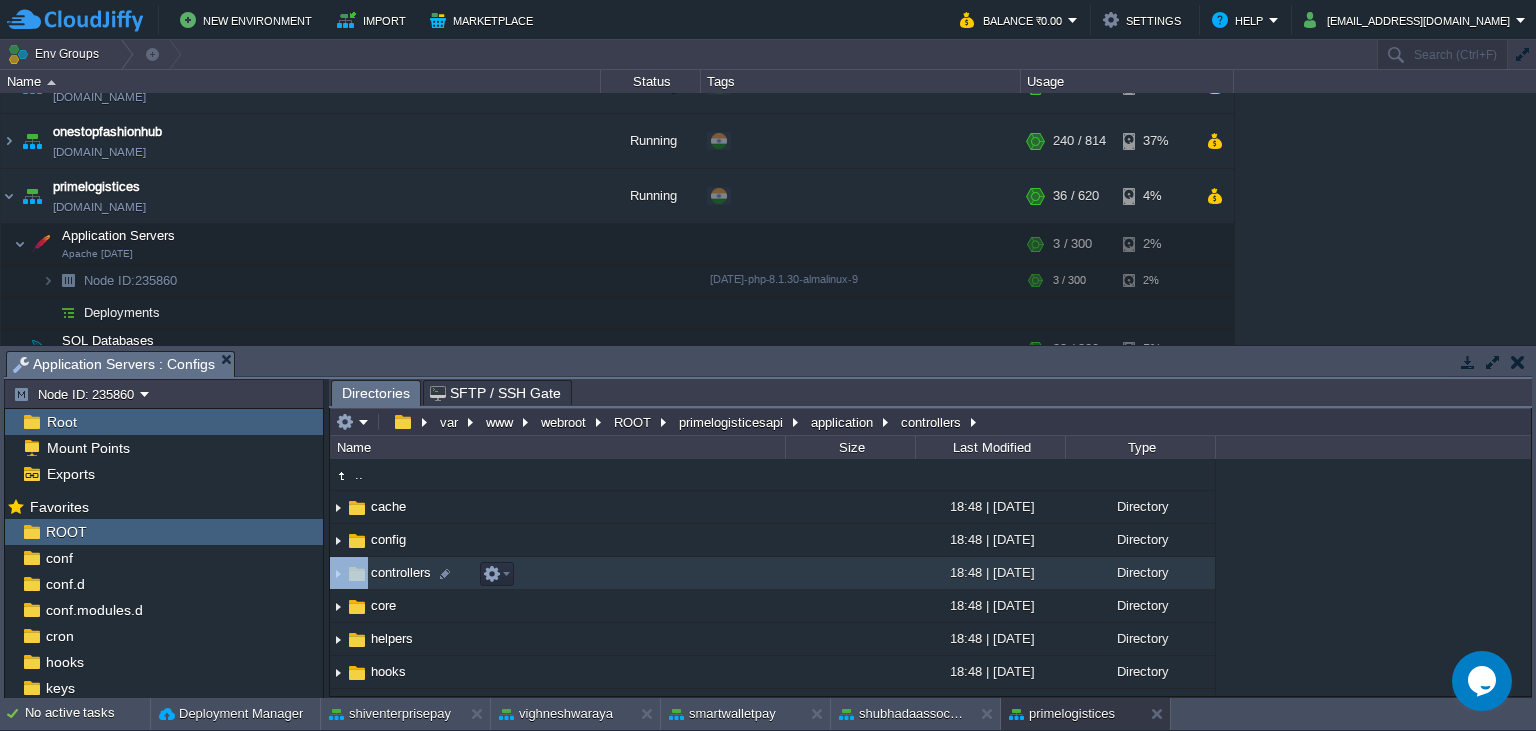 click on "controllers" at bounding box center [557, 573] 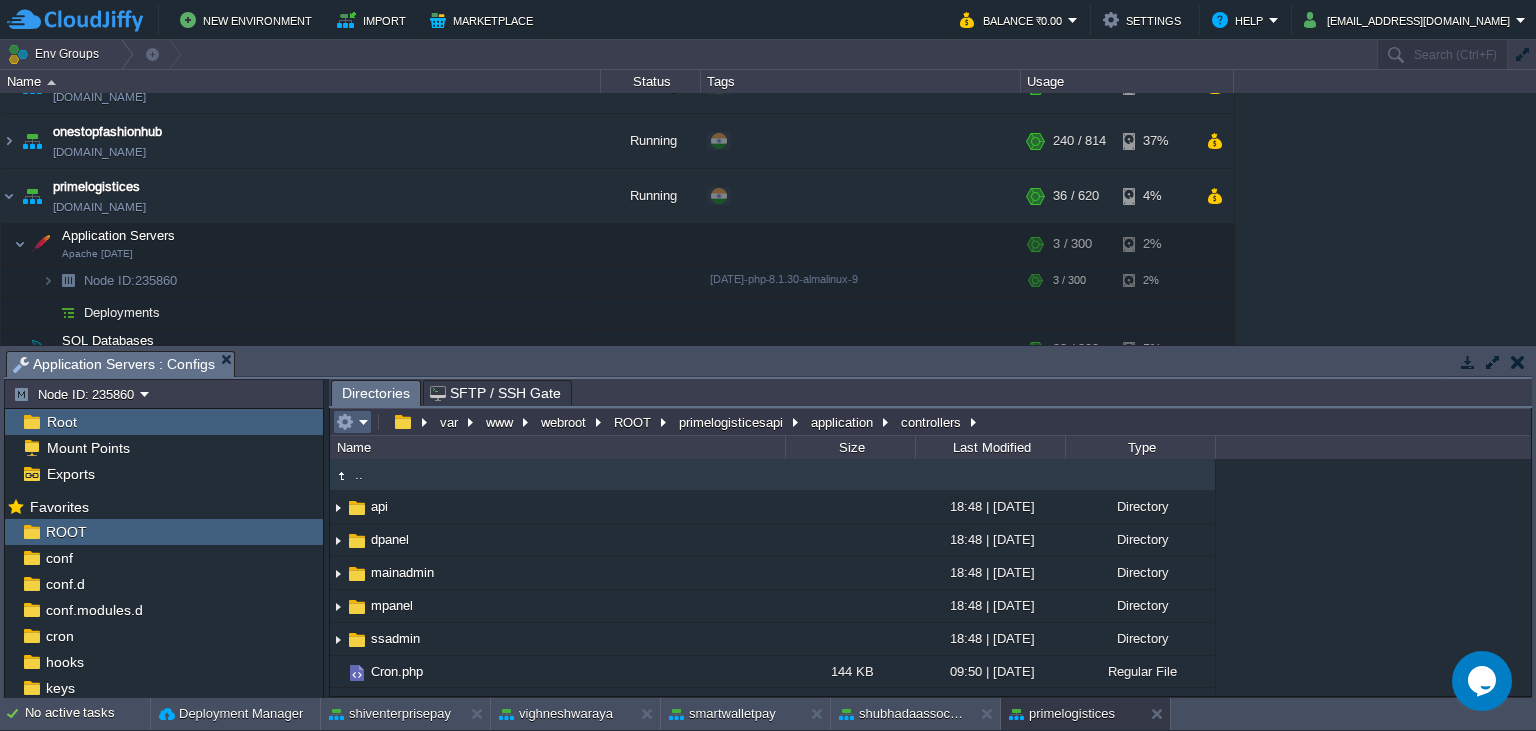 click at bounding box center (352, 422) 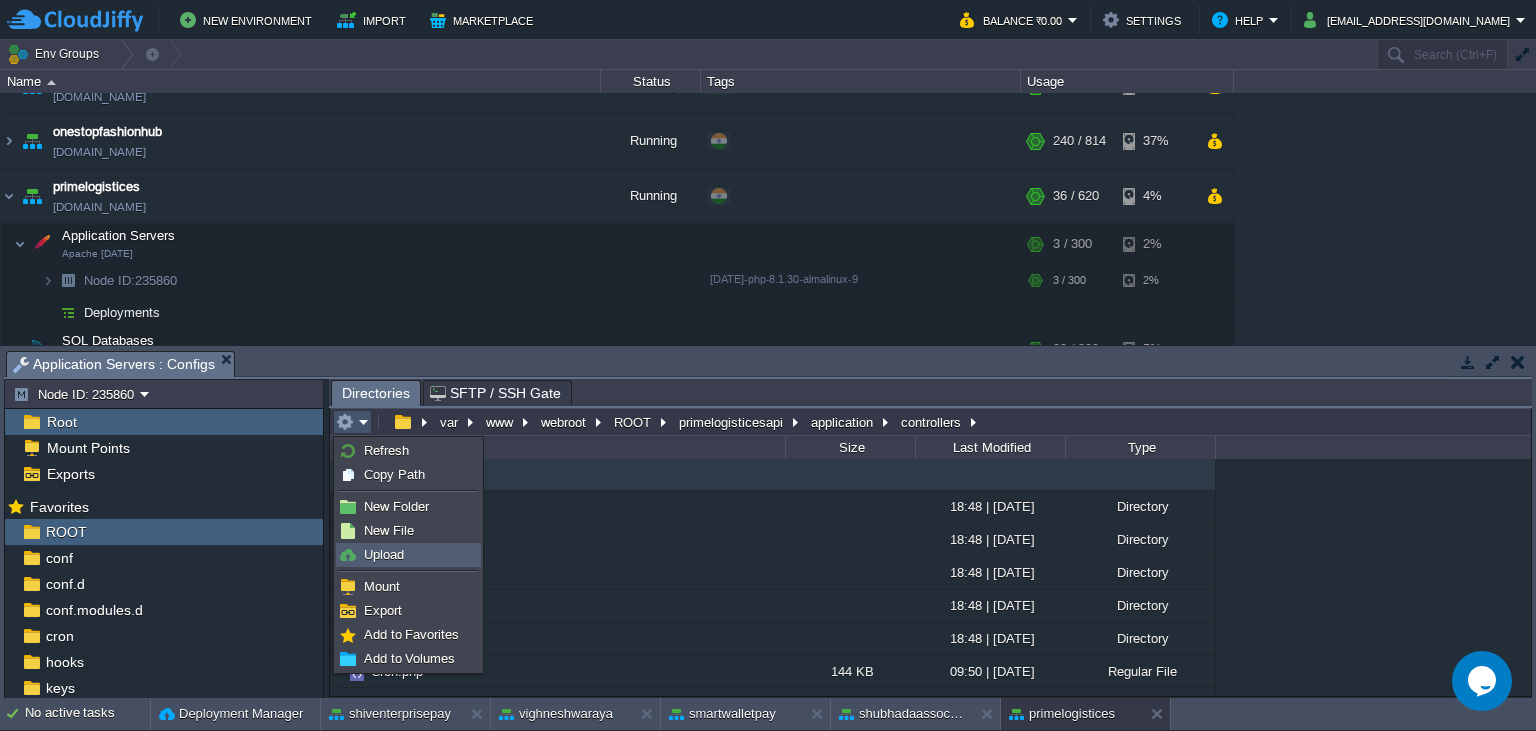 click on "Upload" at bounding box center [384, 554] 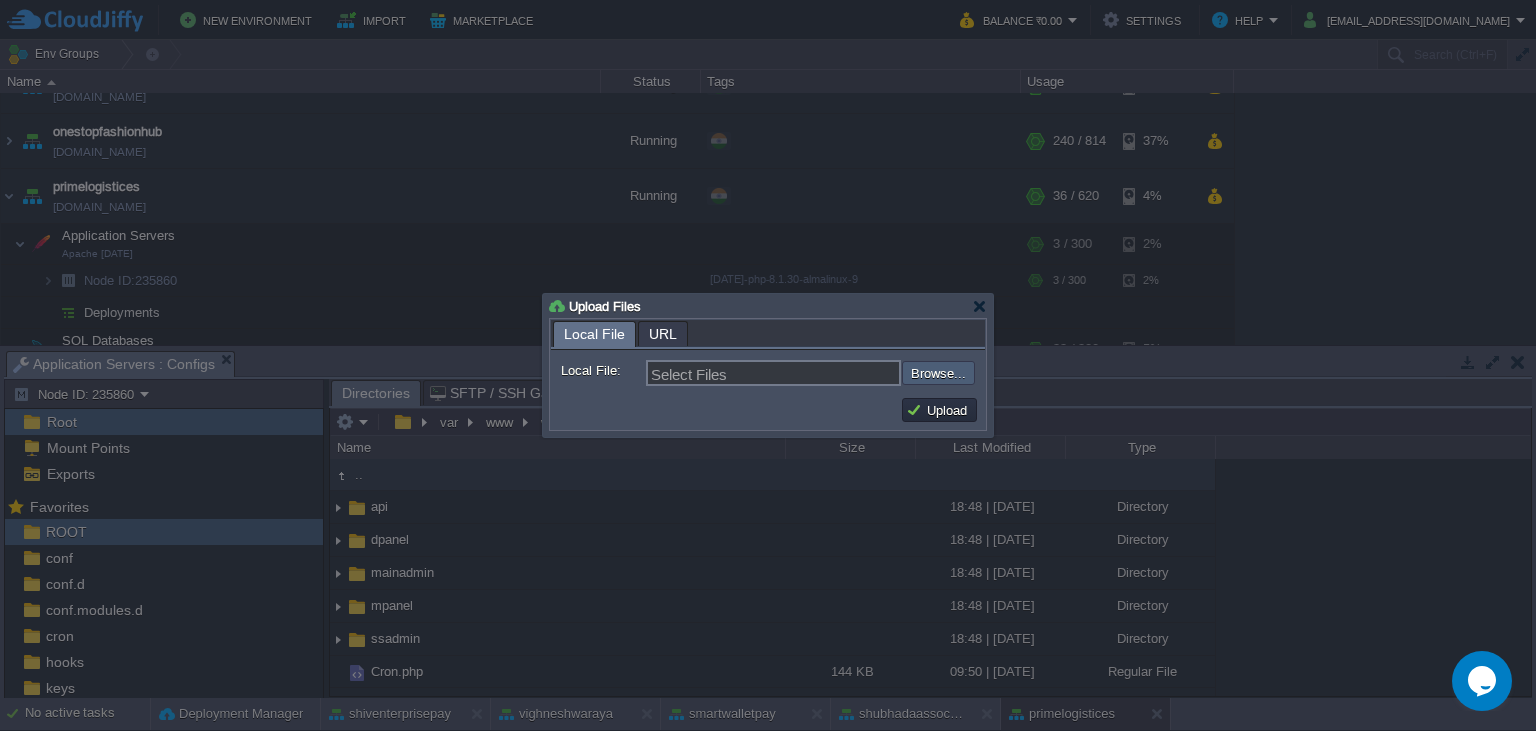 click at bounding box center (848, 373) 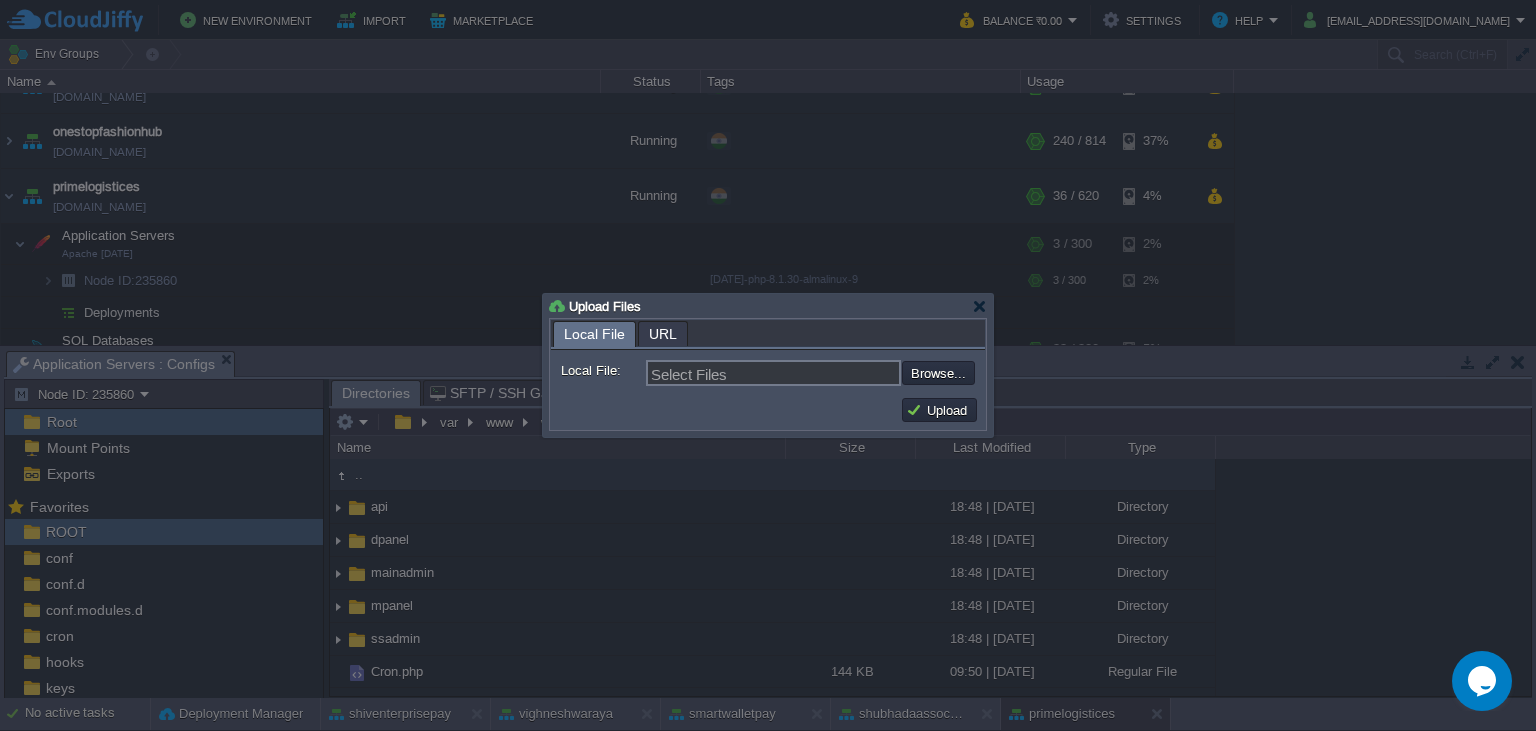 type on "C:\fakepath\Cron.php" 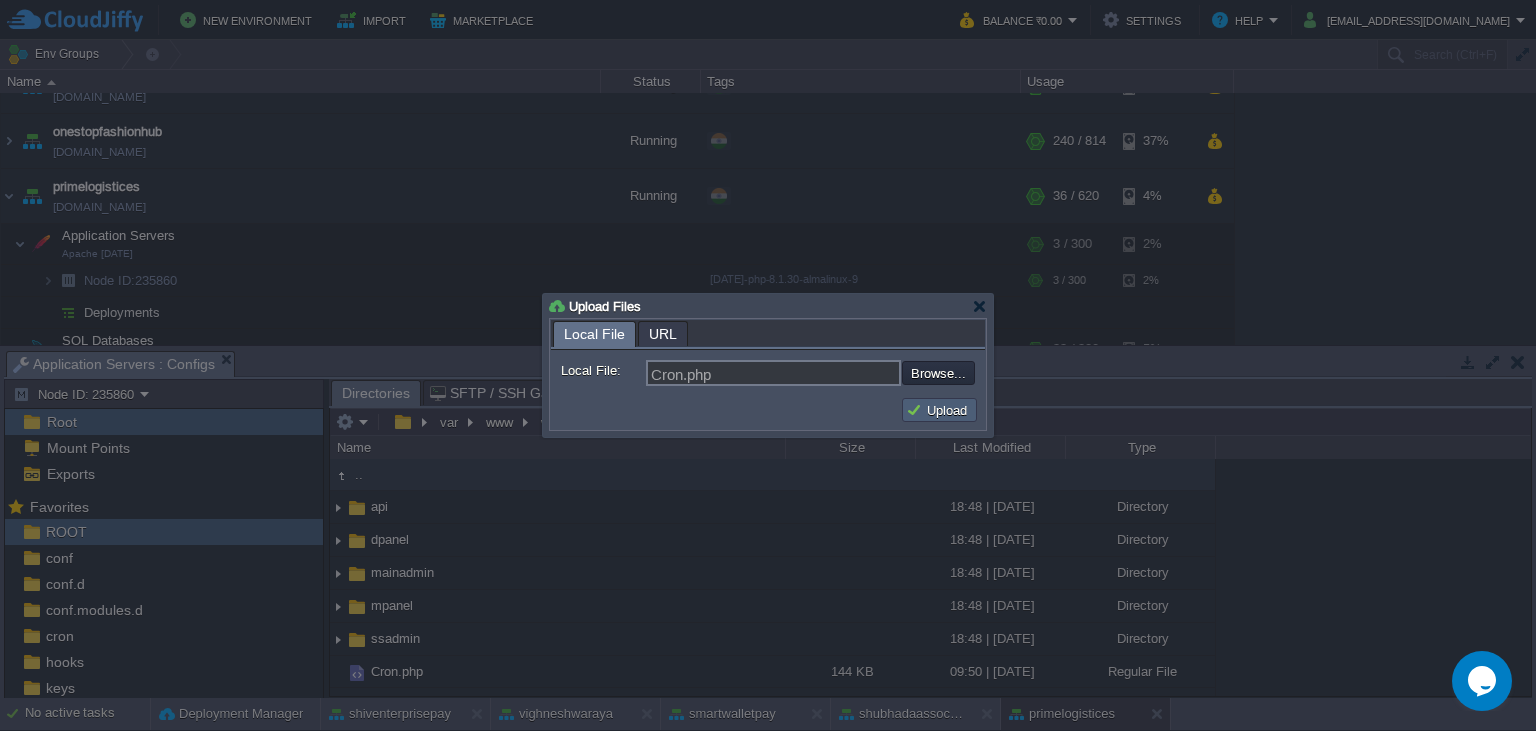 click on "Upload" at bounding box center [939, 410] 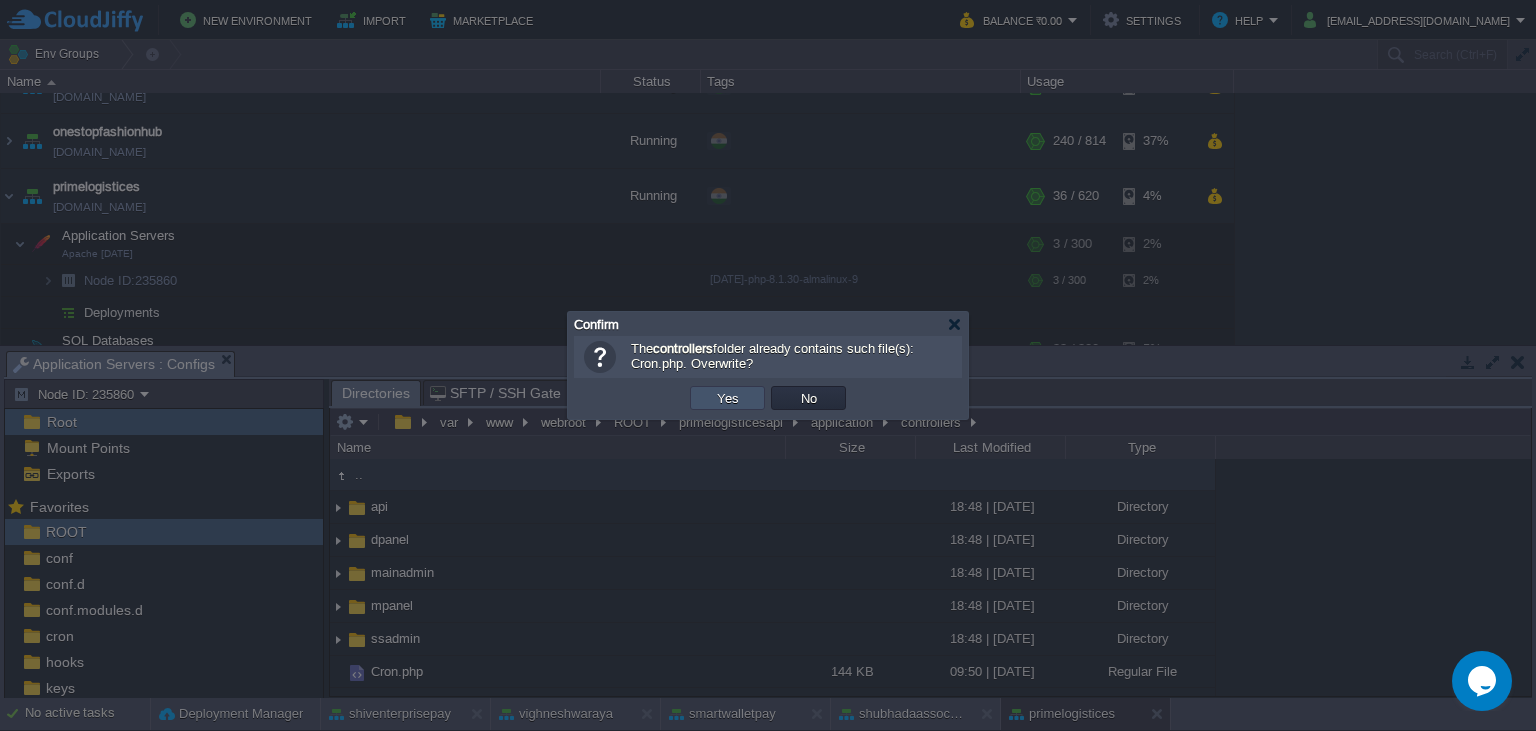 click on "Yes" at bounding box center [728, 398] 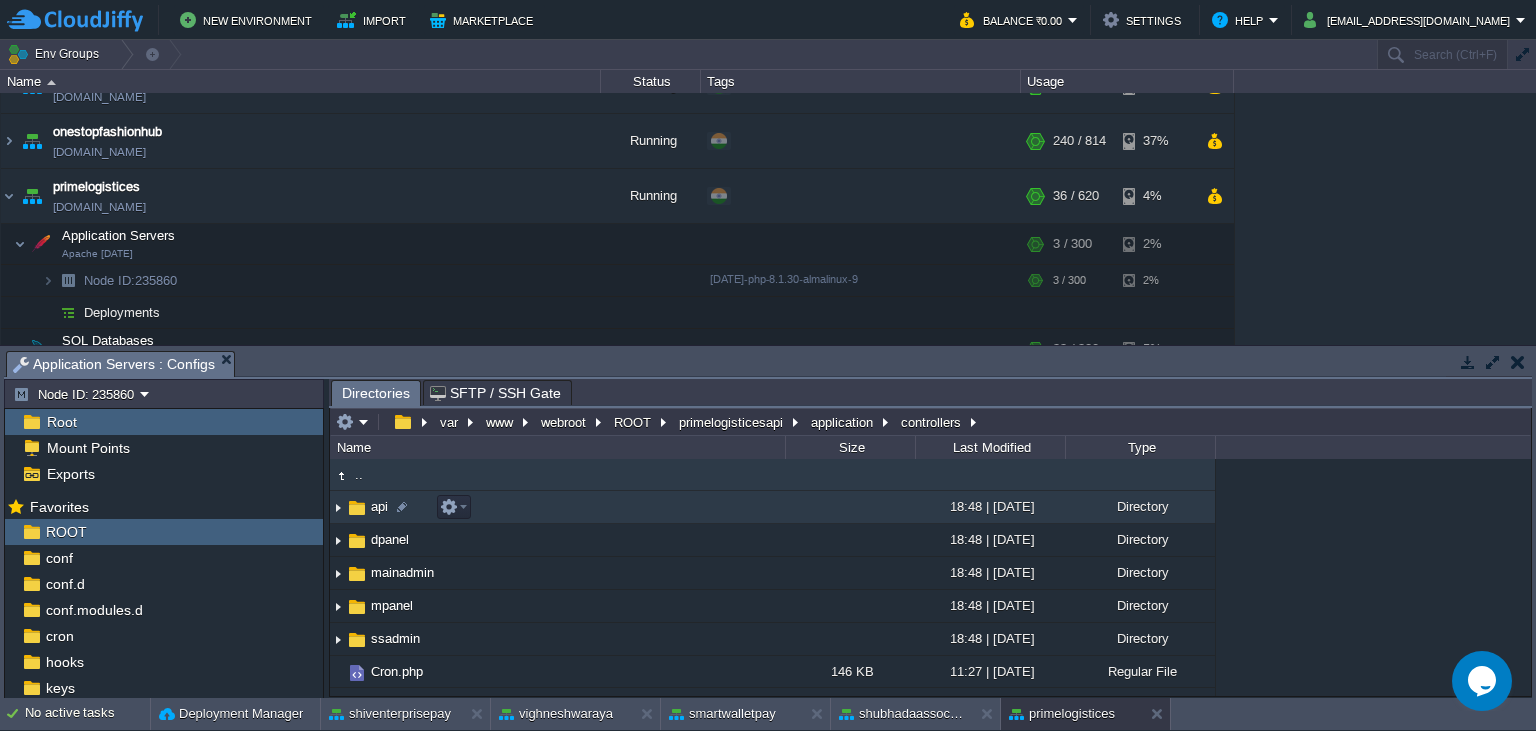 click at bounding box center [357, 508] 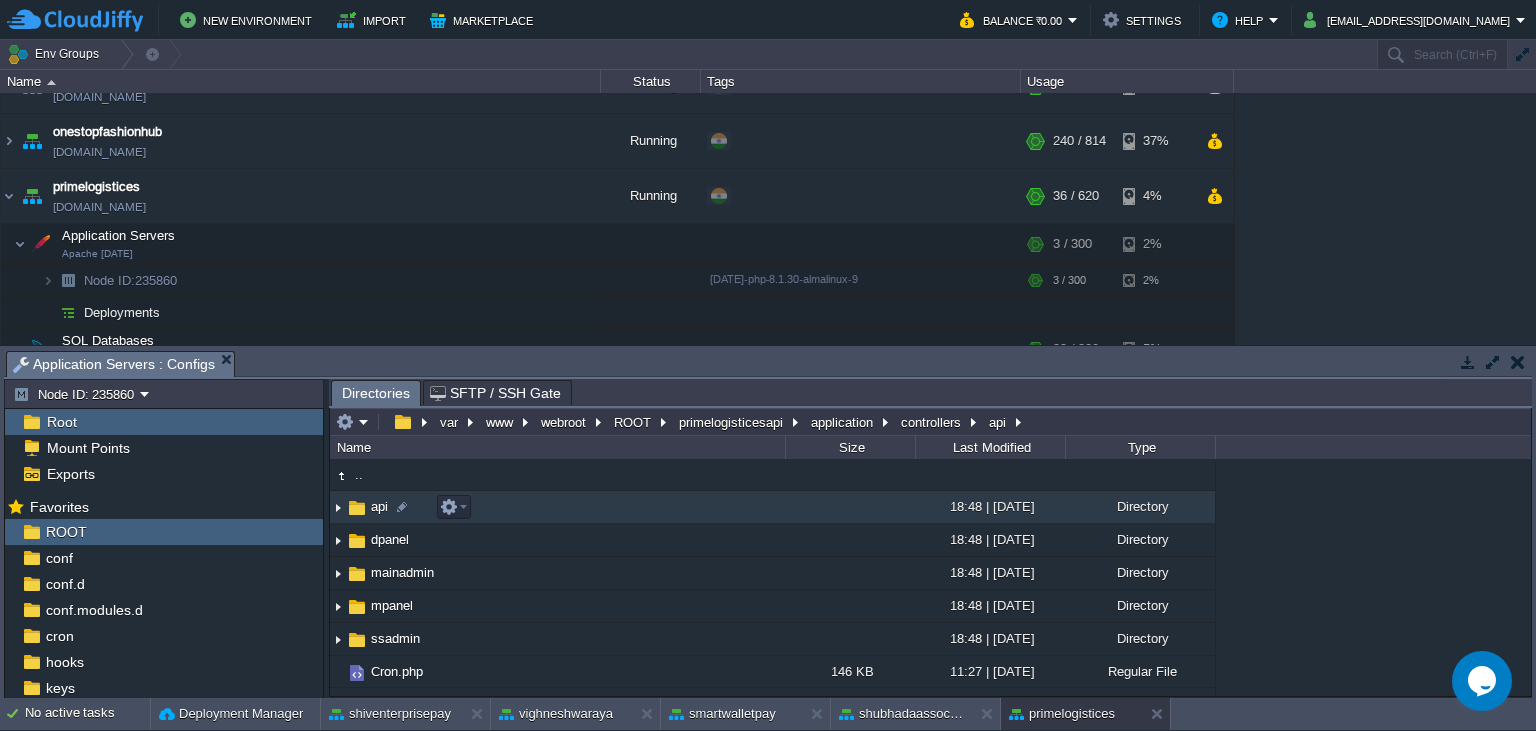 click at bounding box center (357, 508) 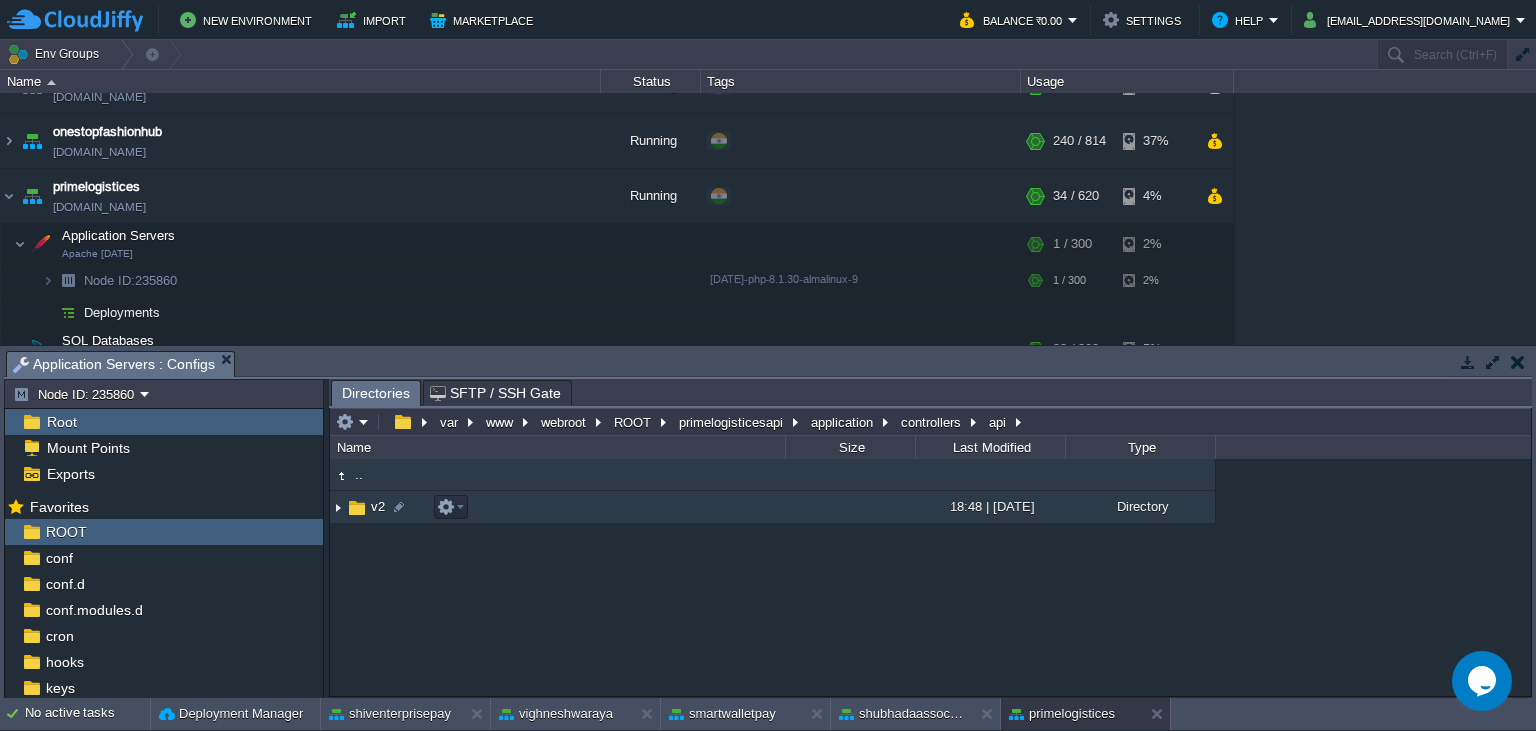 click at bounding box center (357, 508) 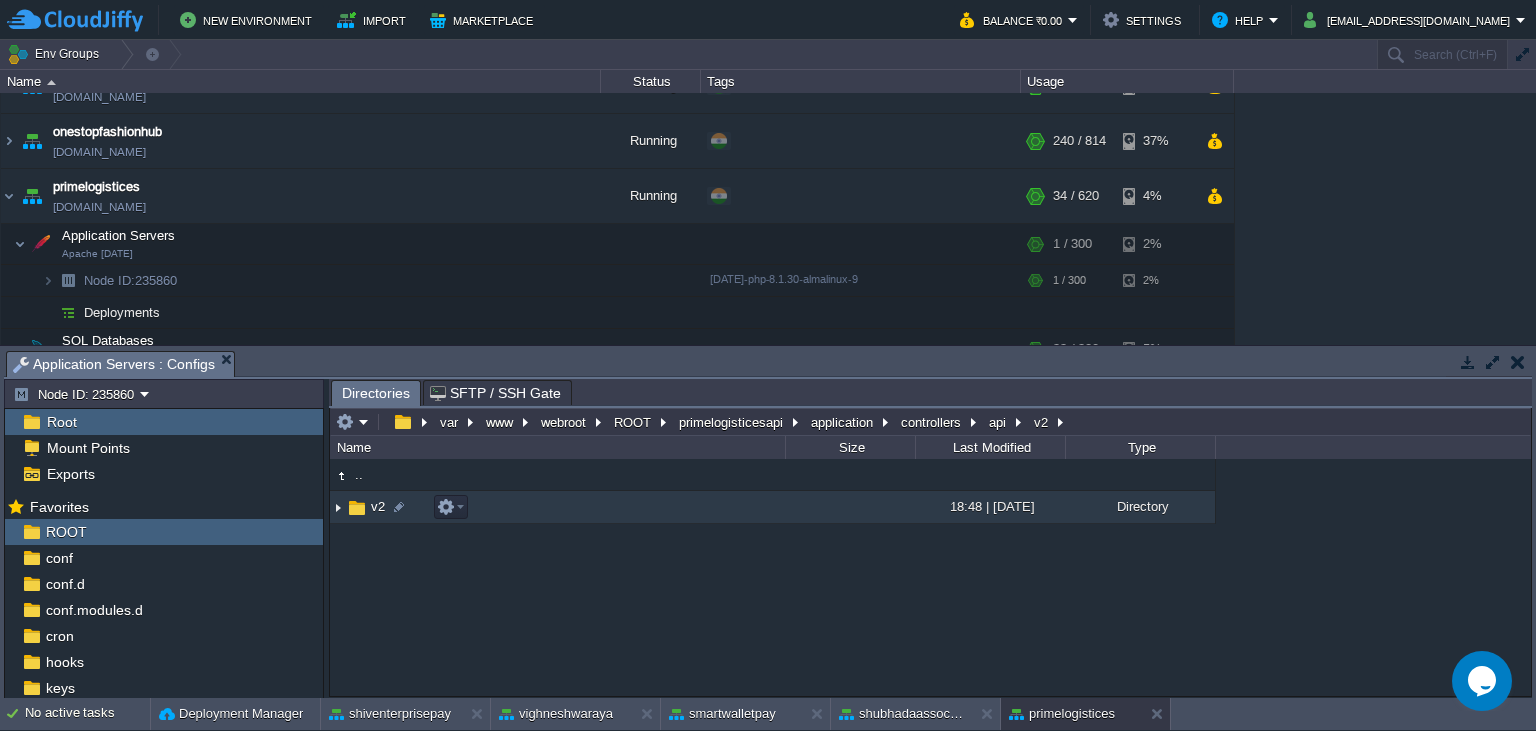click at bounding box center (357, 508) 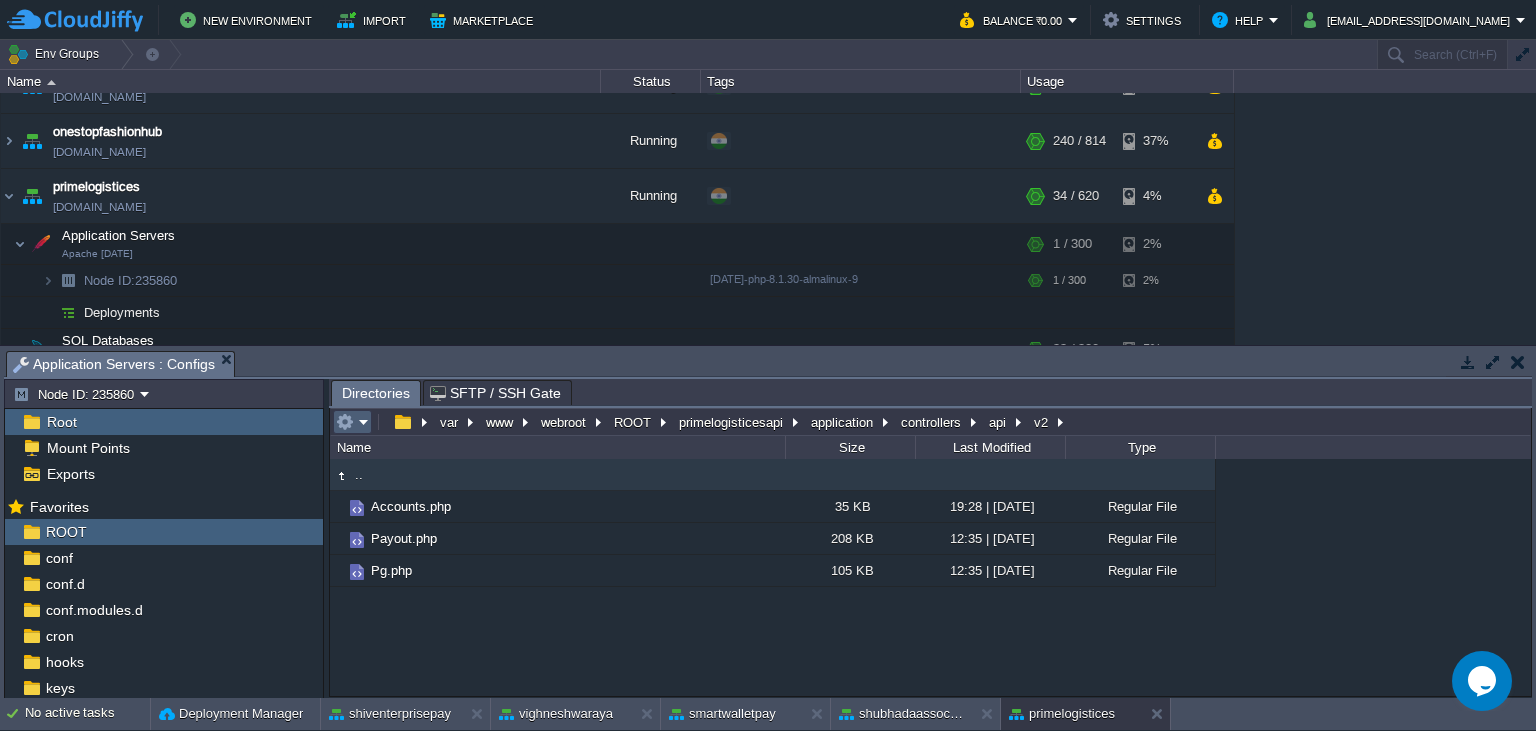 click at bounding box center [352, 422] 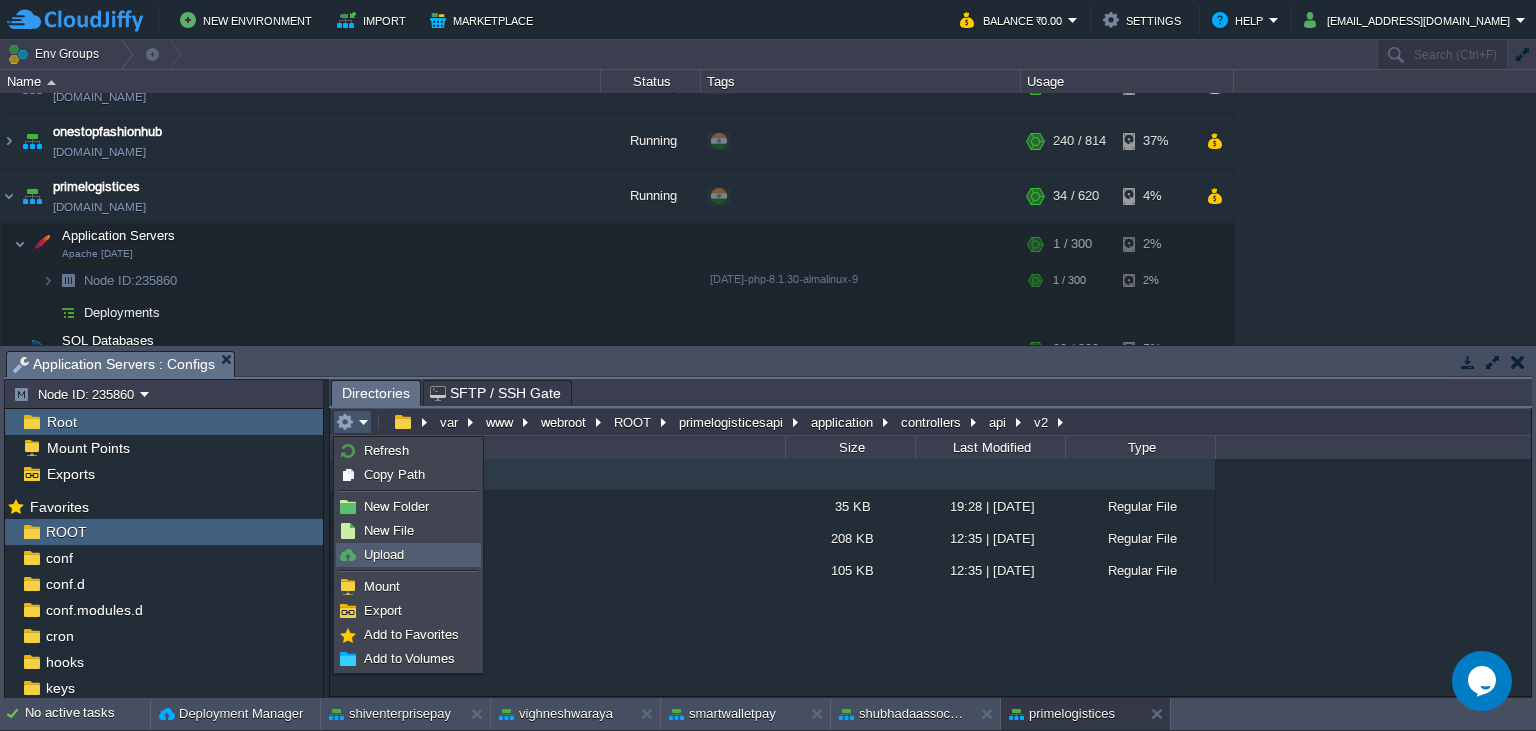 click on "Upload" at bounding box center [408, 555] 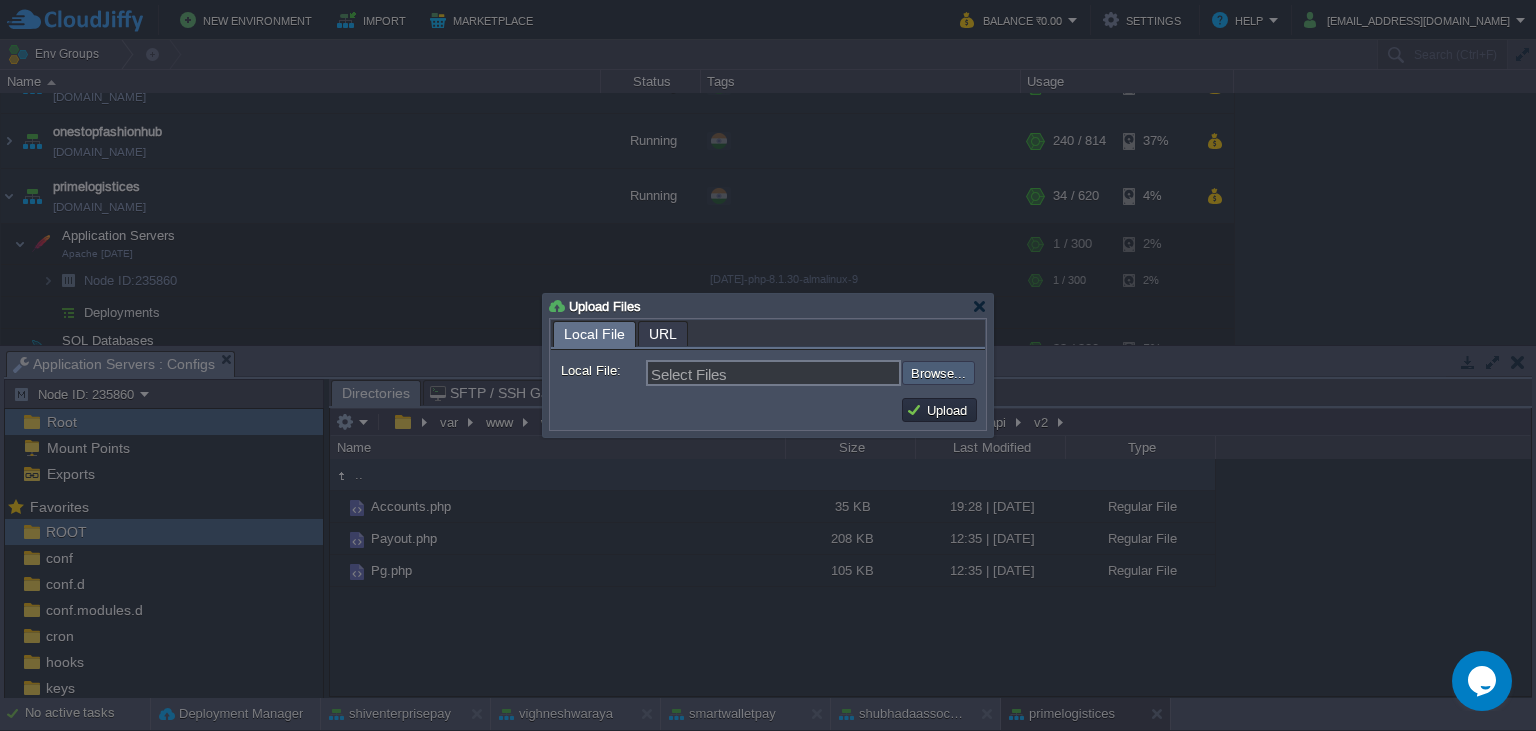 click at bounding box center [848, 373] 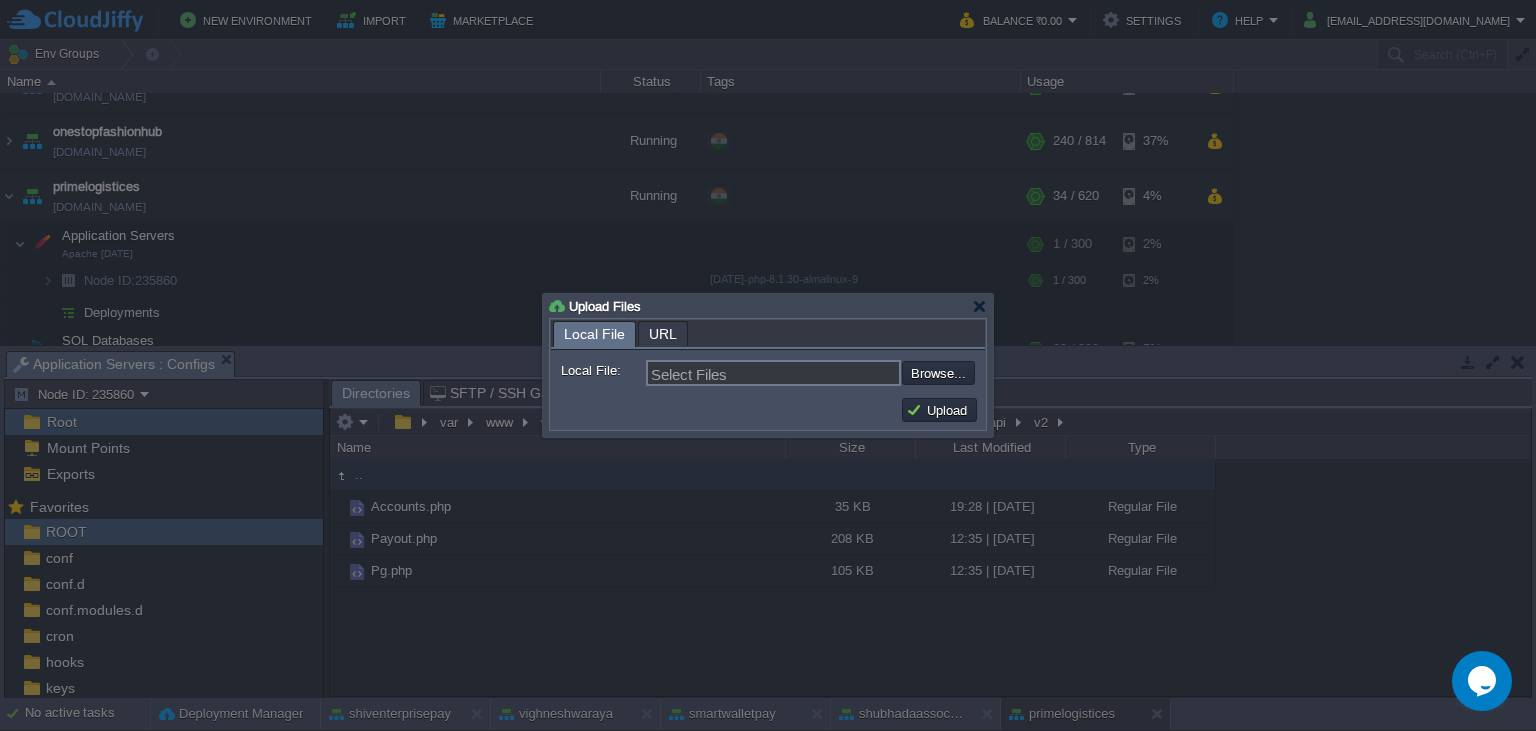 type on "C:\fakepath\Pg.php" 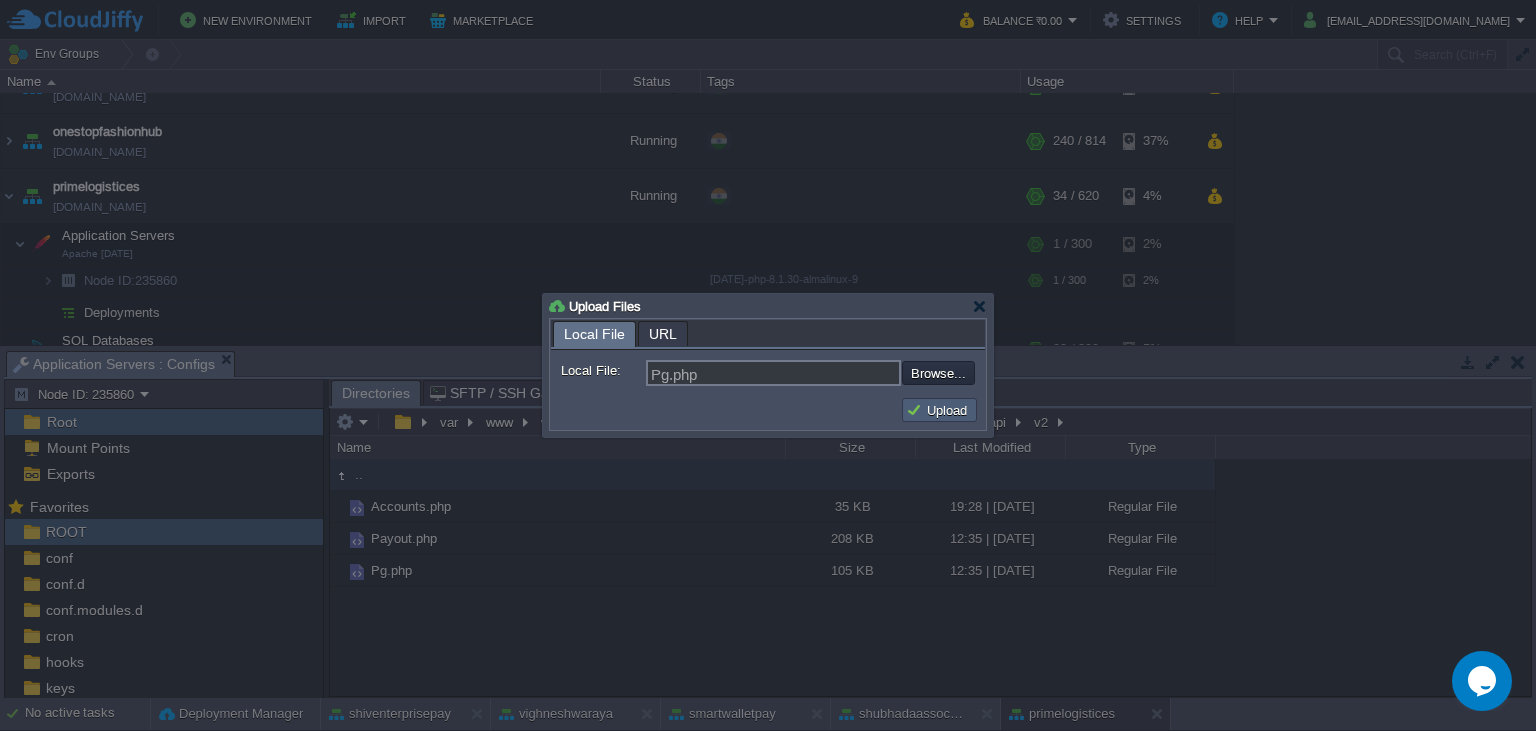 click on "Upload" at bounding box center [939, 410] 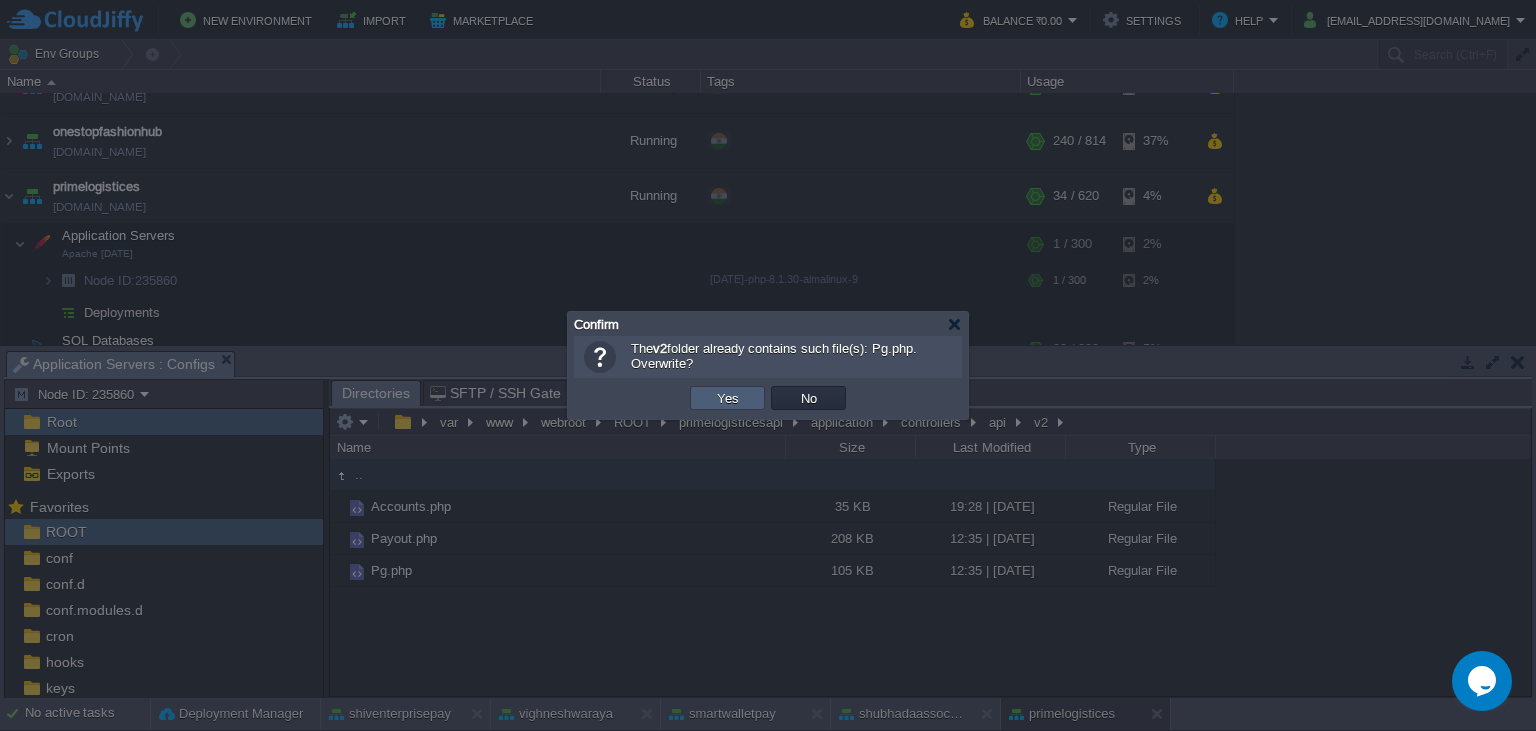 click on "Yes" at bounding box center (727, 398) 